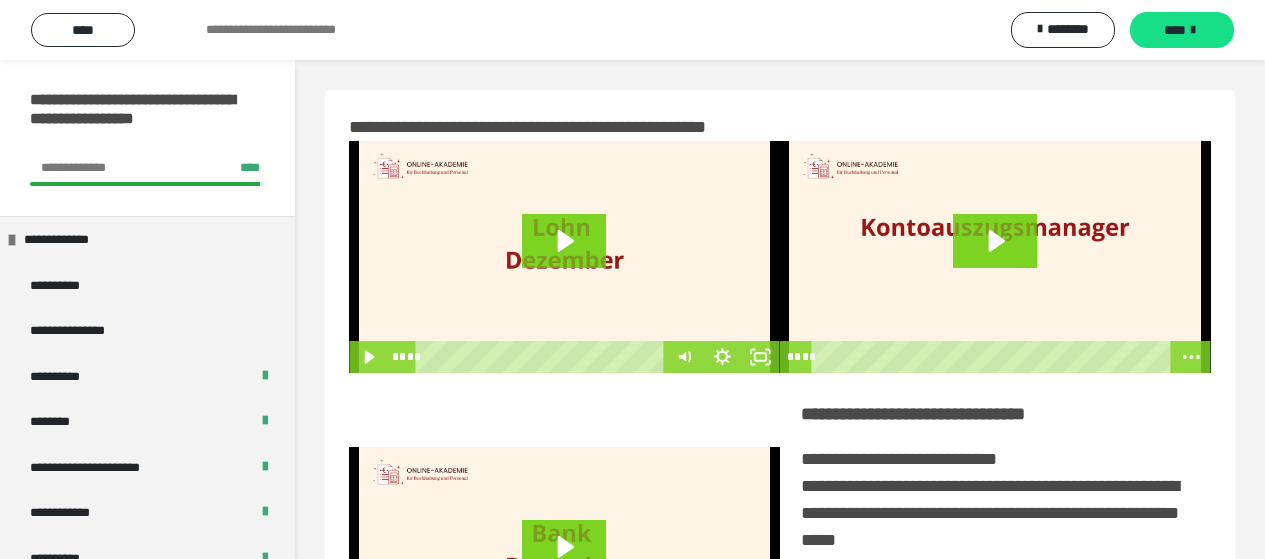 scroll, scrollTop: 382, scrollLeft: 0, axis: vertical 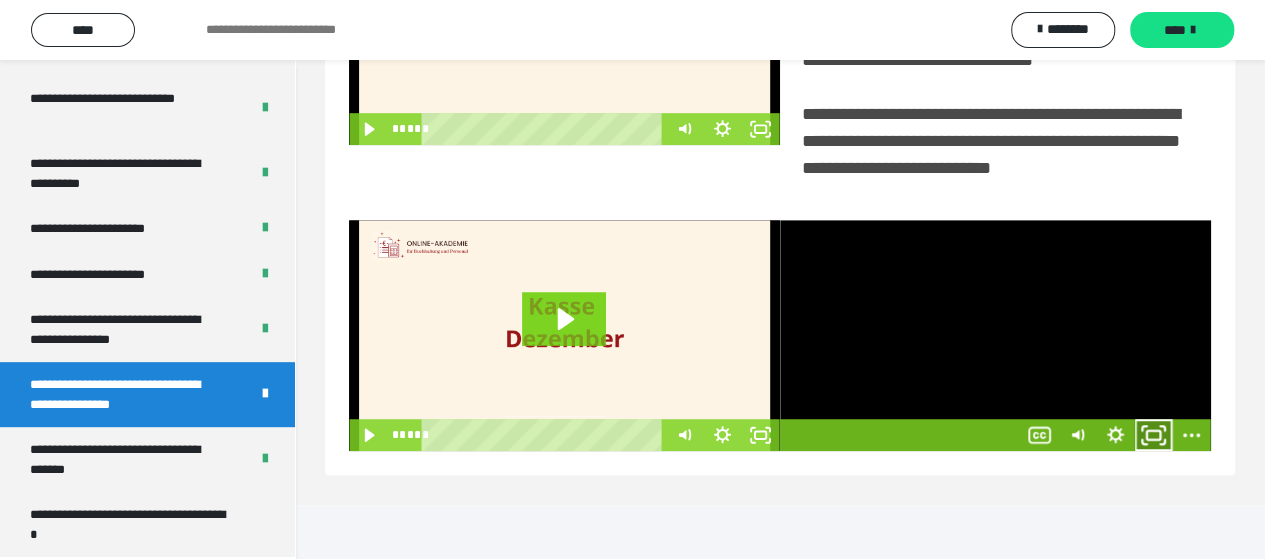 click 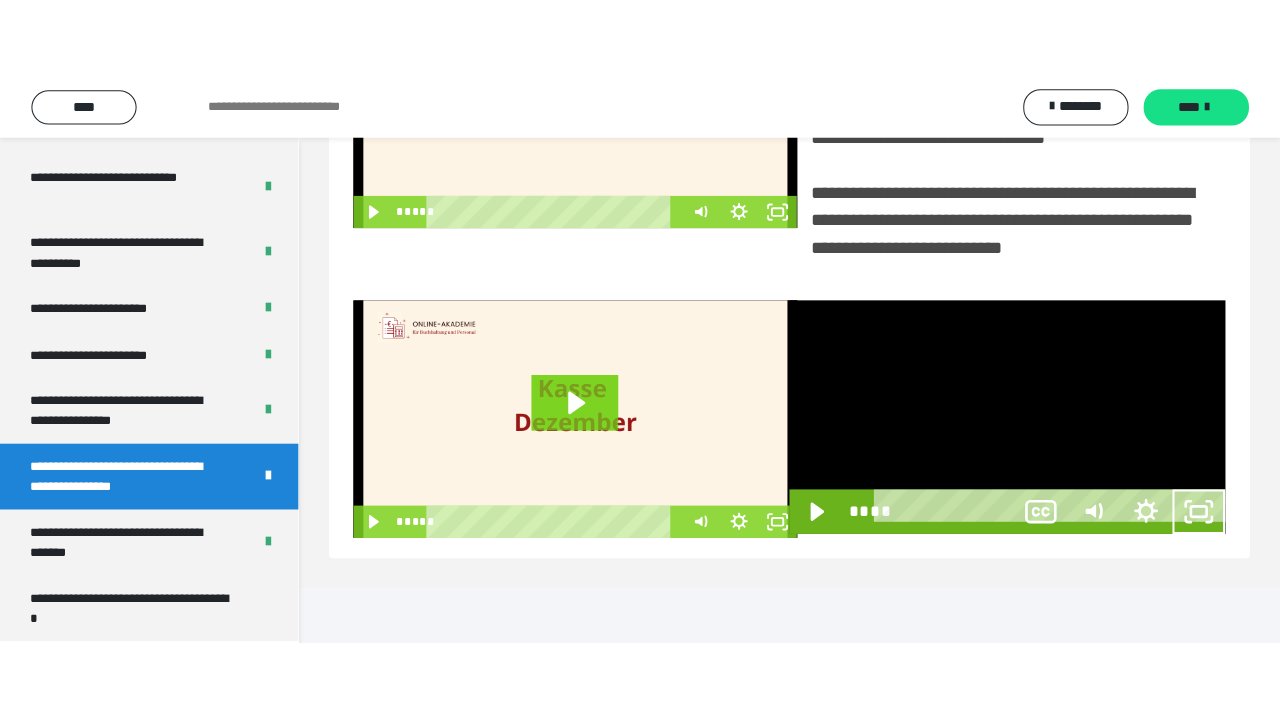 scroll, scrollTop: 382, scrollLeft: 0, axis: vertical 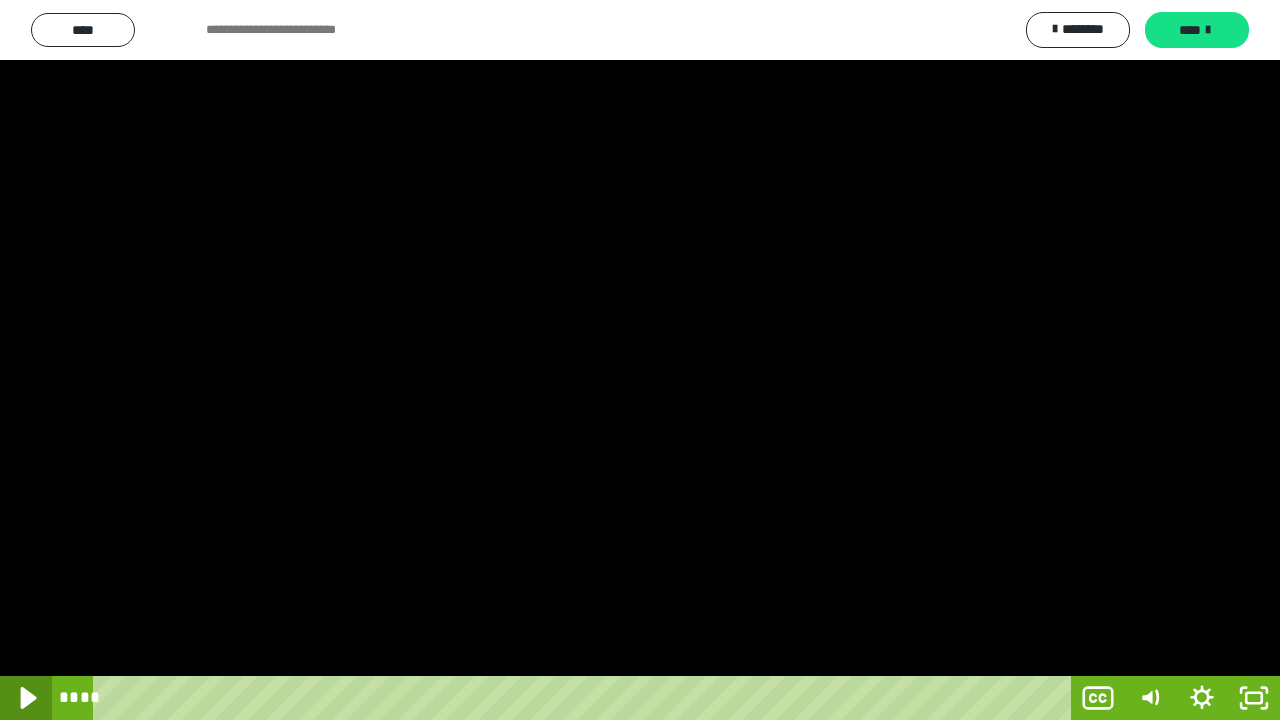 click 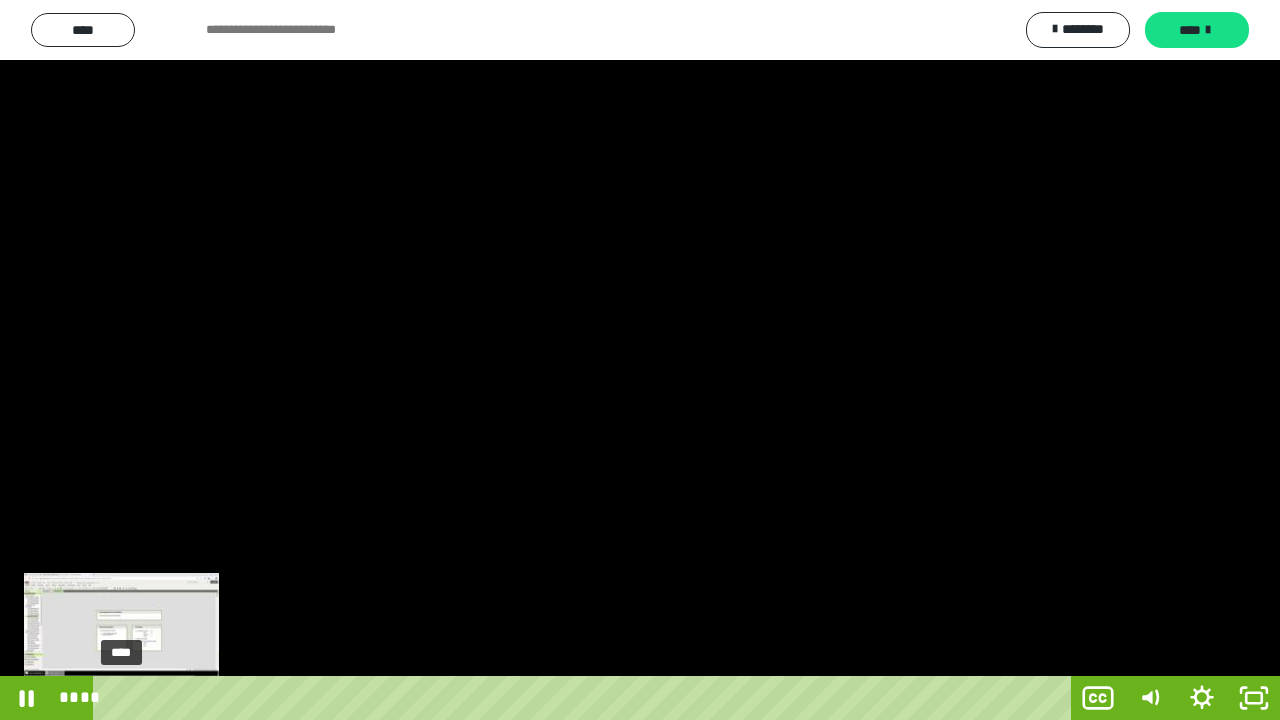 click on "****" at bounding box center (586, 698) 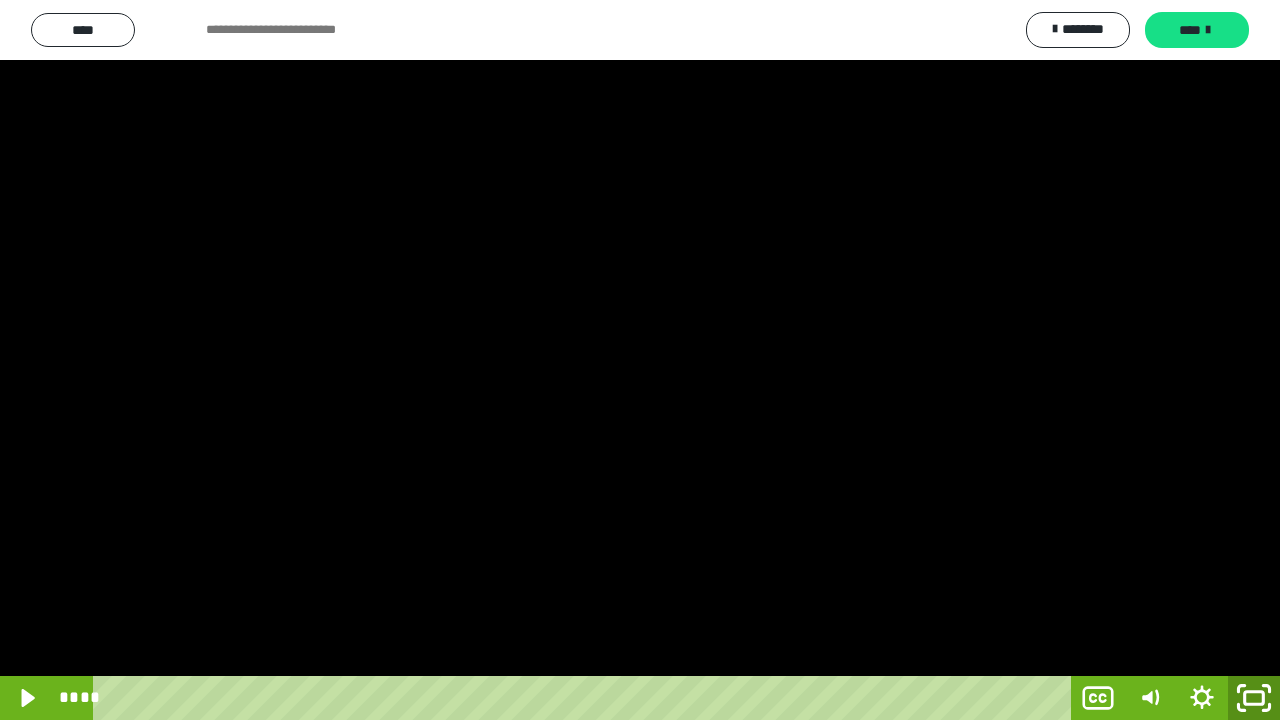click 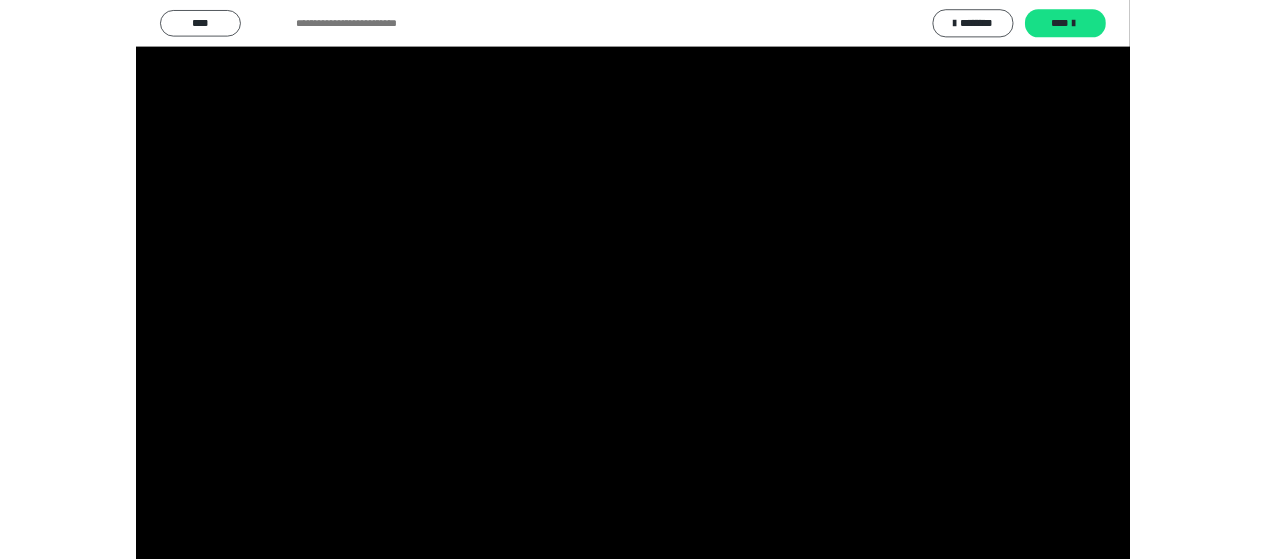 scroll, scrollTop: 4127, scrollLeft: 0, axis: vertical 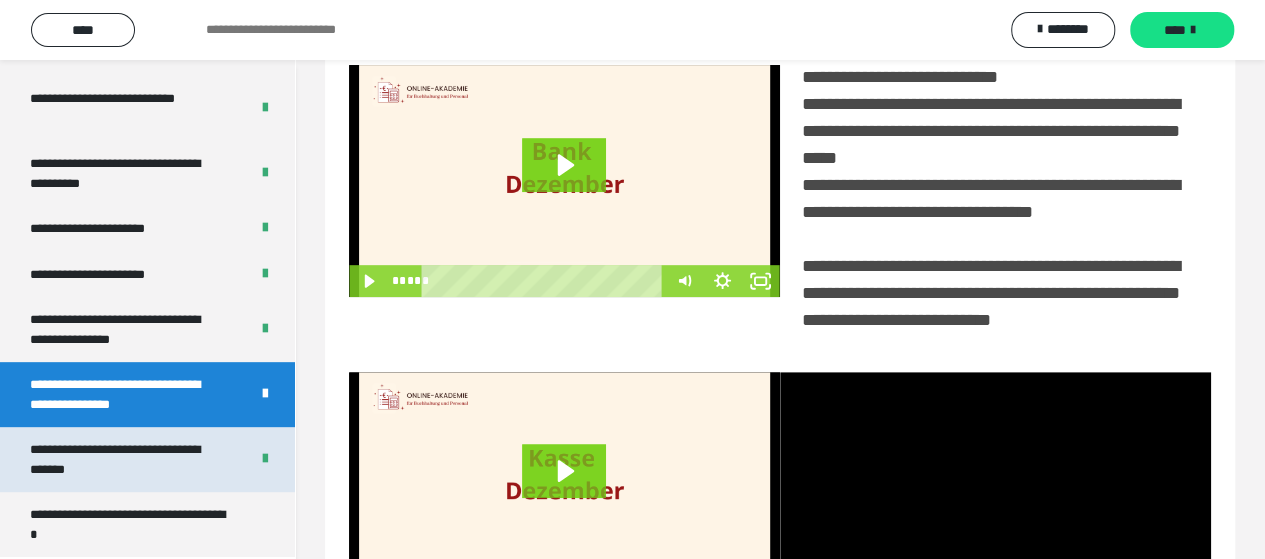 click on "**********" at bounding box center (124, 459) 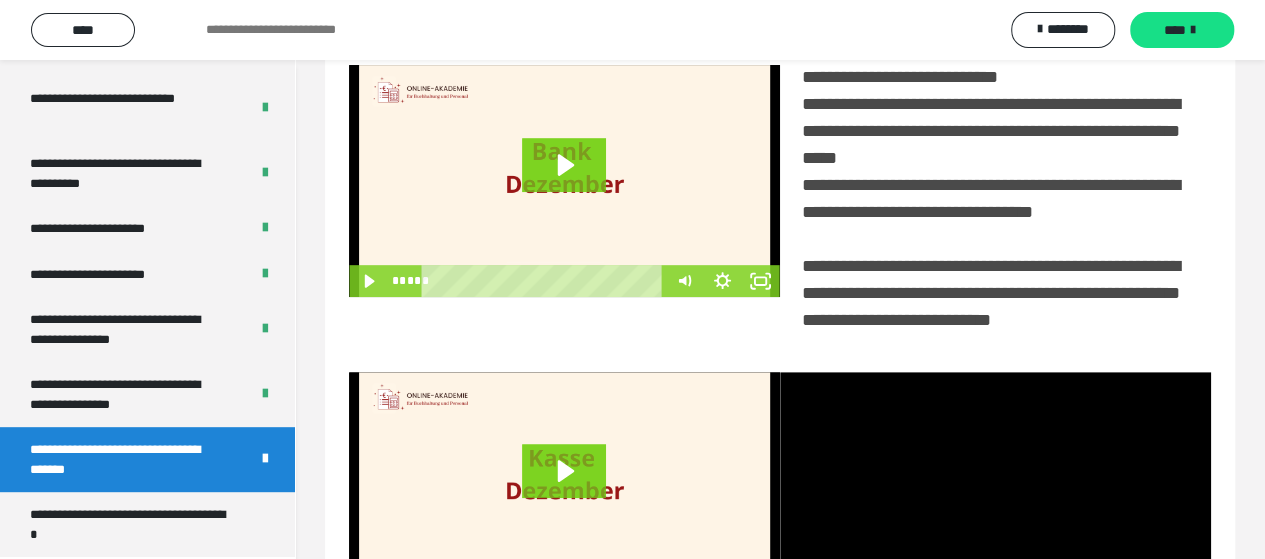 scroll, scrollTop: 136, scrollLeft: 0, axis: vertical 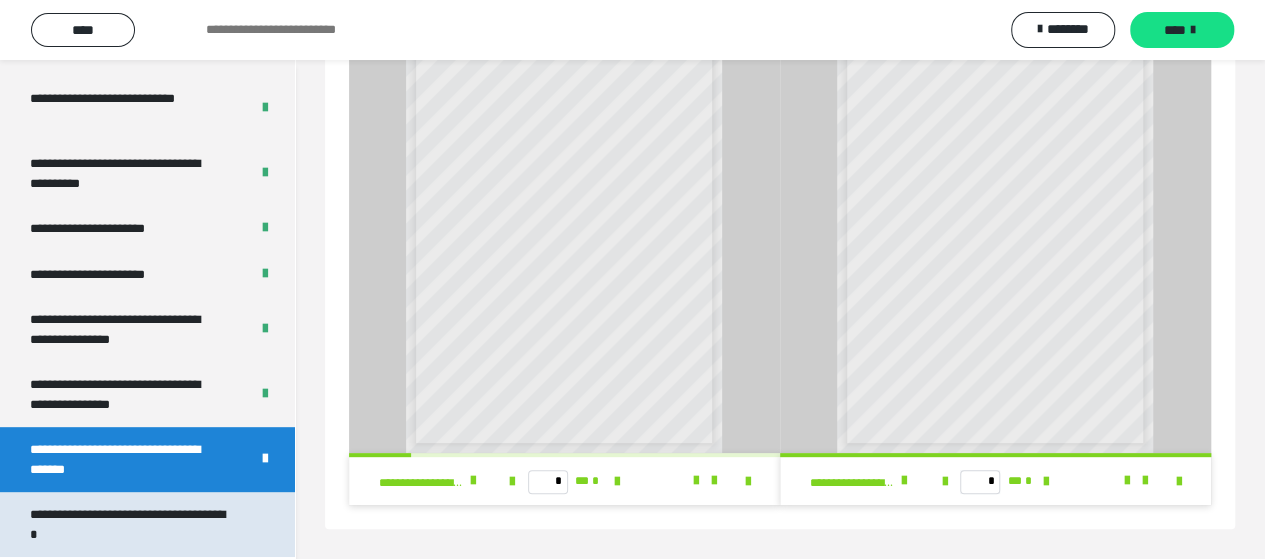click on "**********" at bounding box center [132, 524] 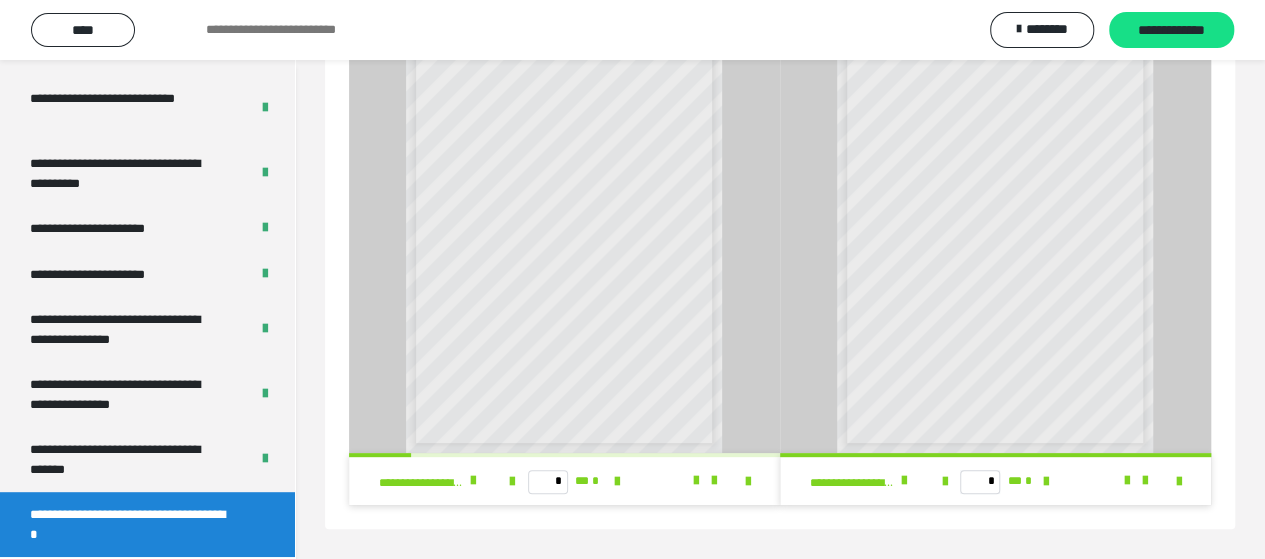 scroll, scrollTop: 60, scrollLeft: 0, axis: vertical 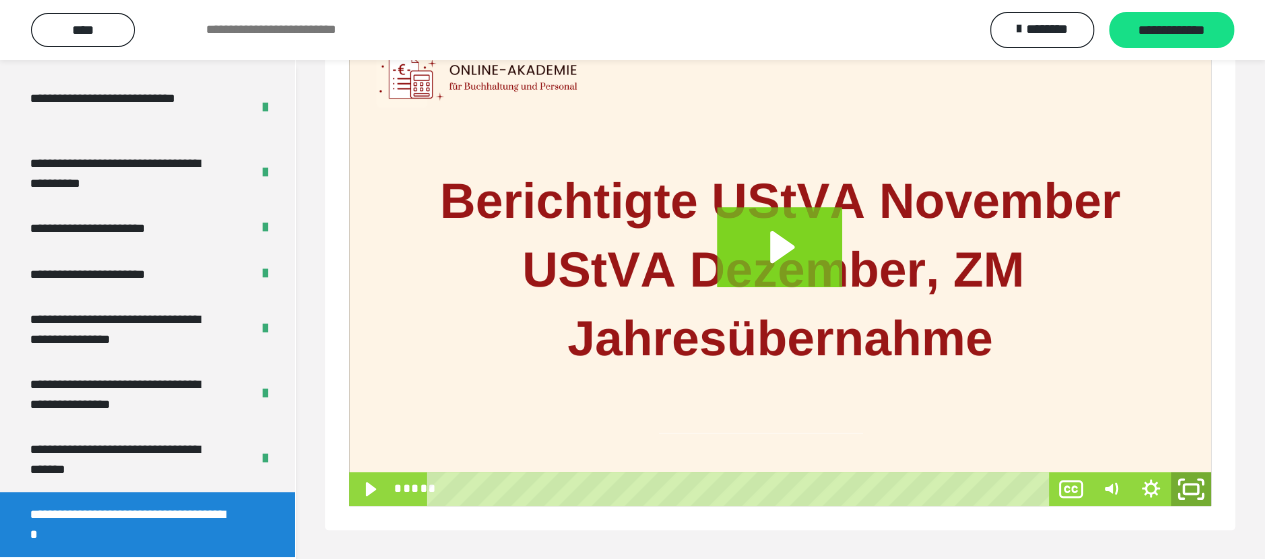 click 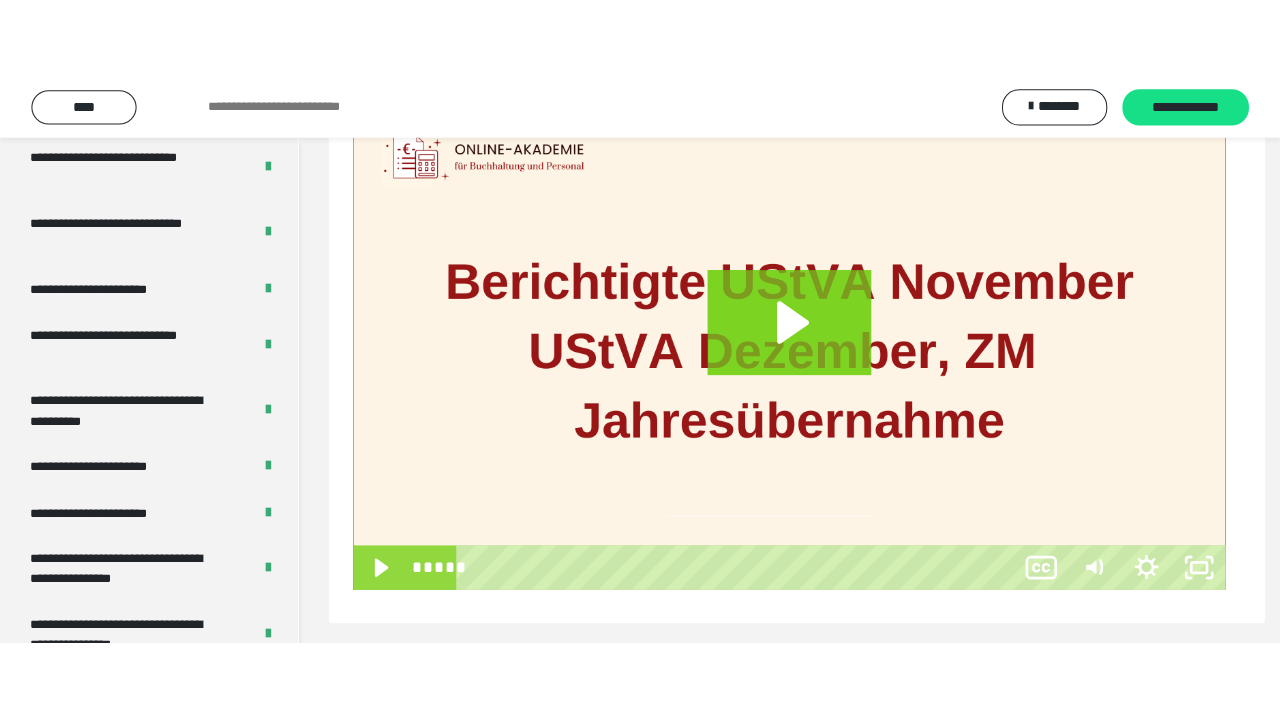 scroll, scrollTop: 162, scrollLeft: 0, axis: vertical 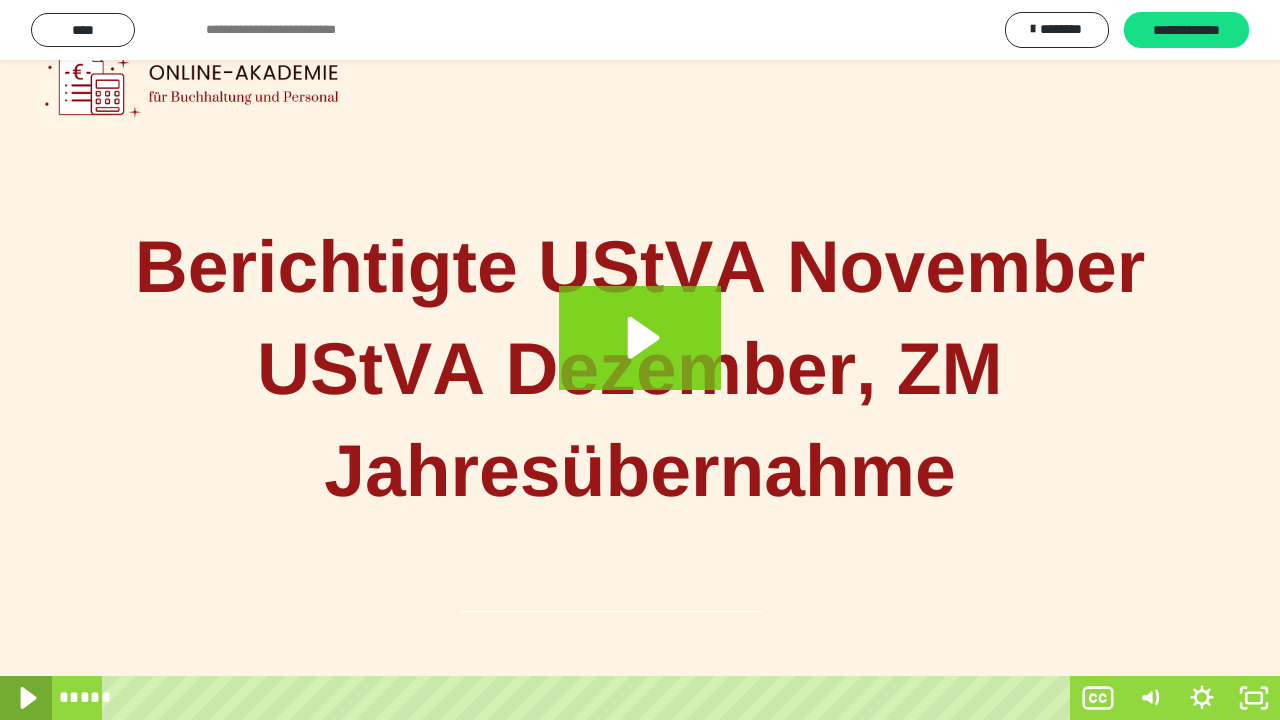 click 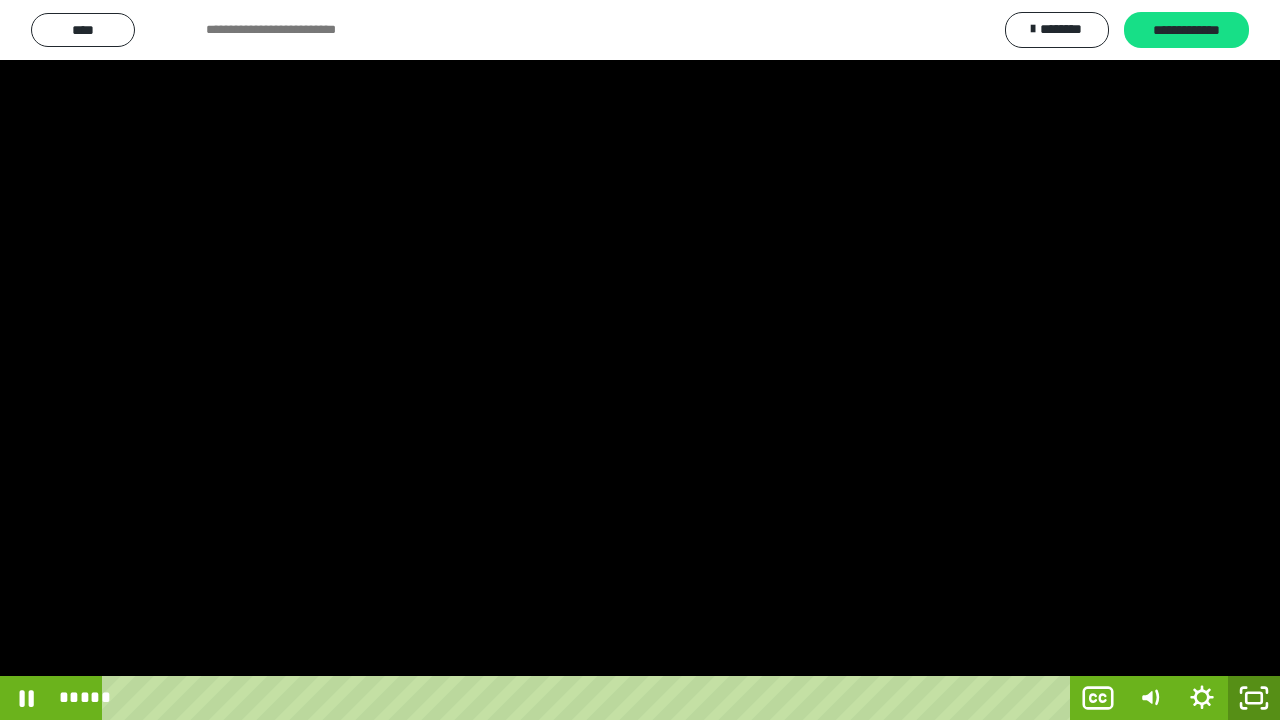 click 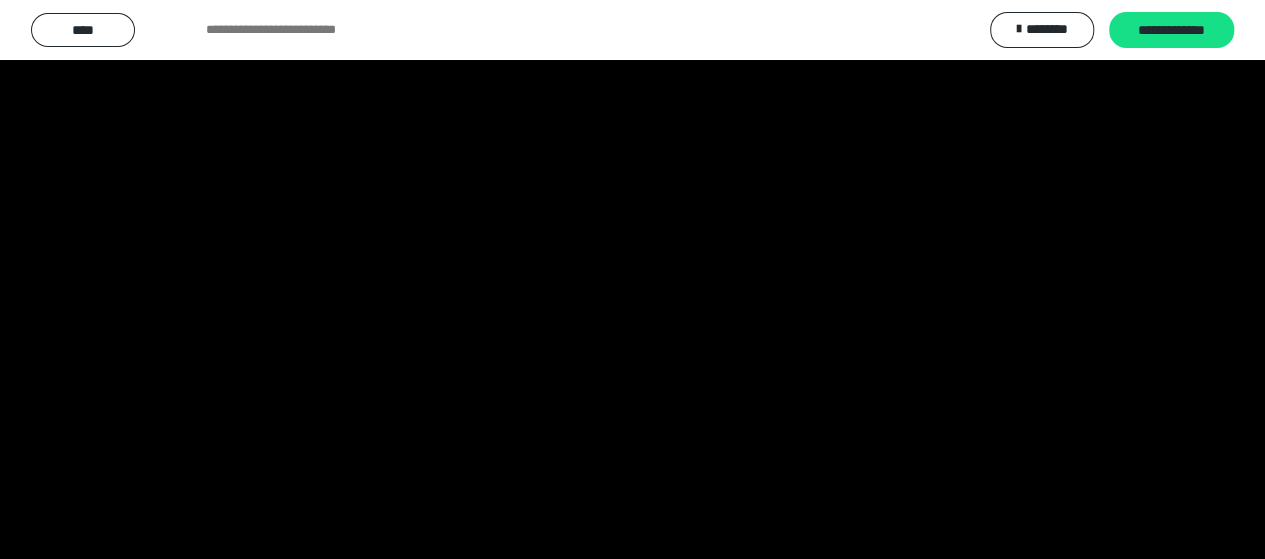 scroll, scrollTop: 4127, scrollLeft: 0, axis: vertical 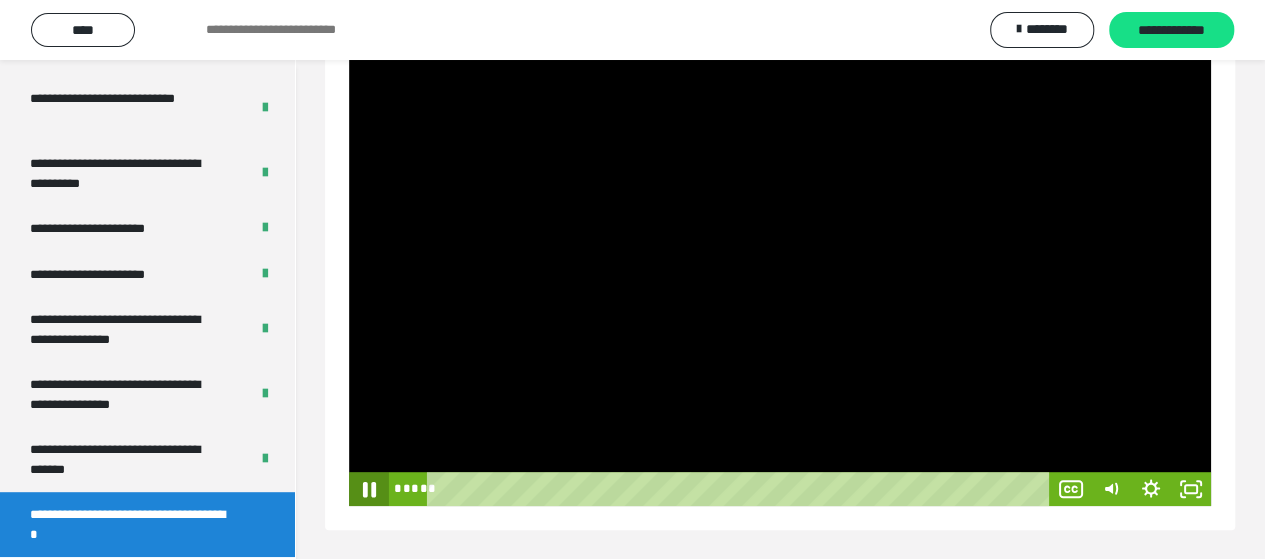 click 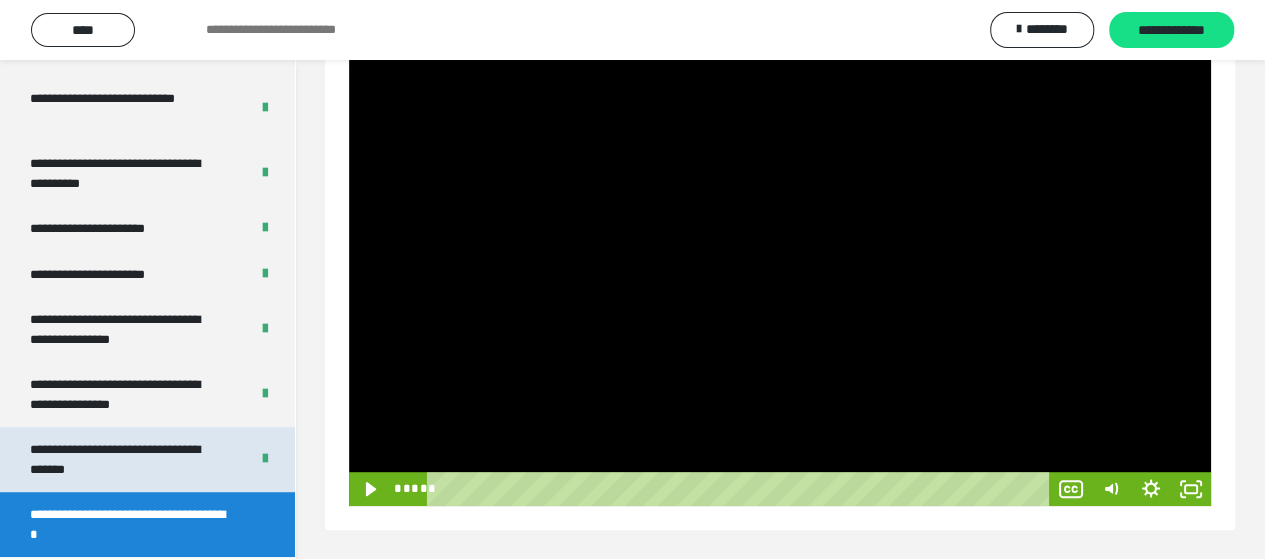 click on "**********" at bounding box center [124, 459] 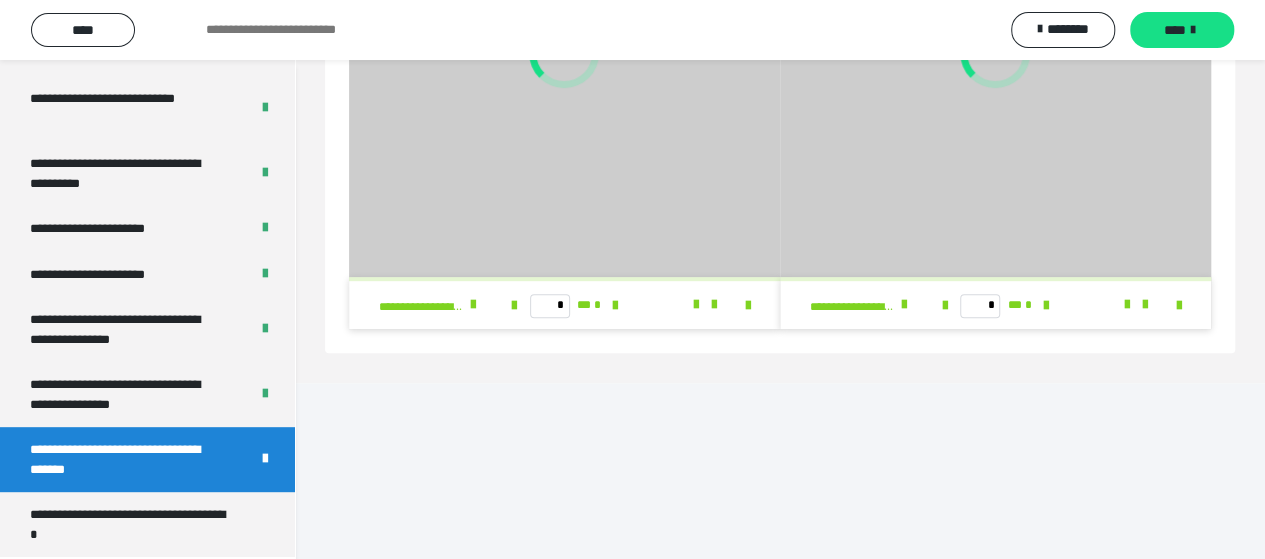 scroll, scrollTop: 136, scrollLeft: 0, axis: vertical 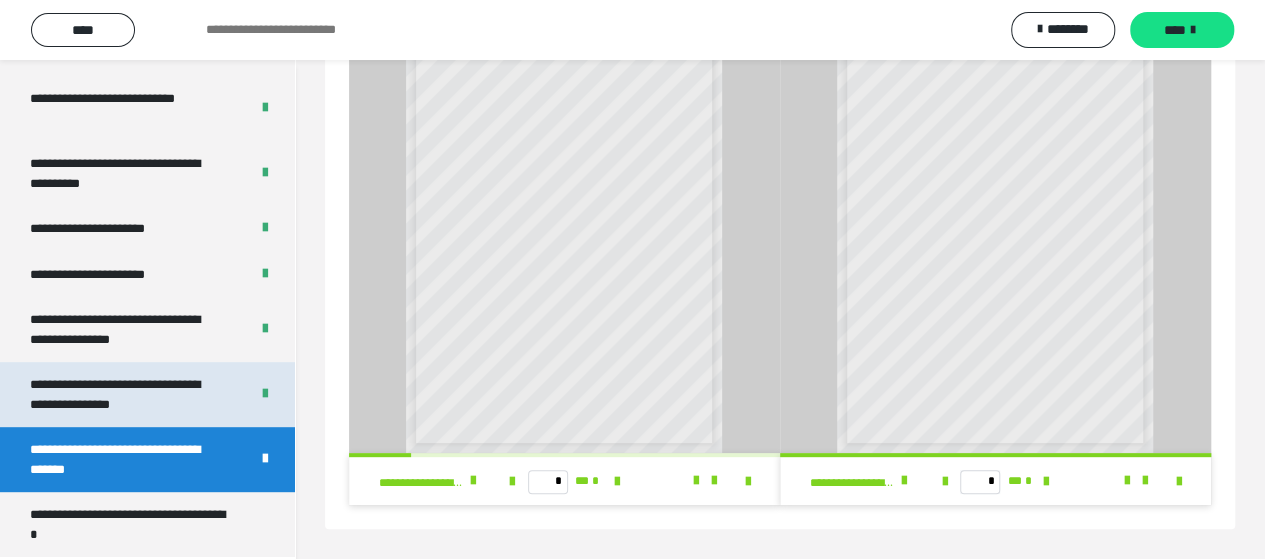 click on "**********" at bounding box center [124, 394] 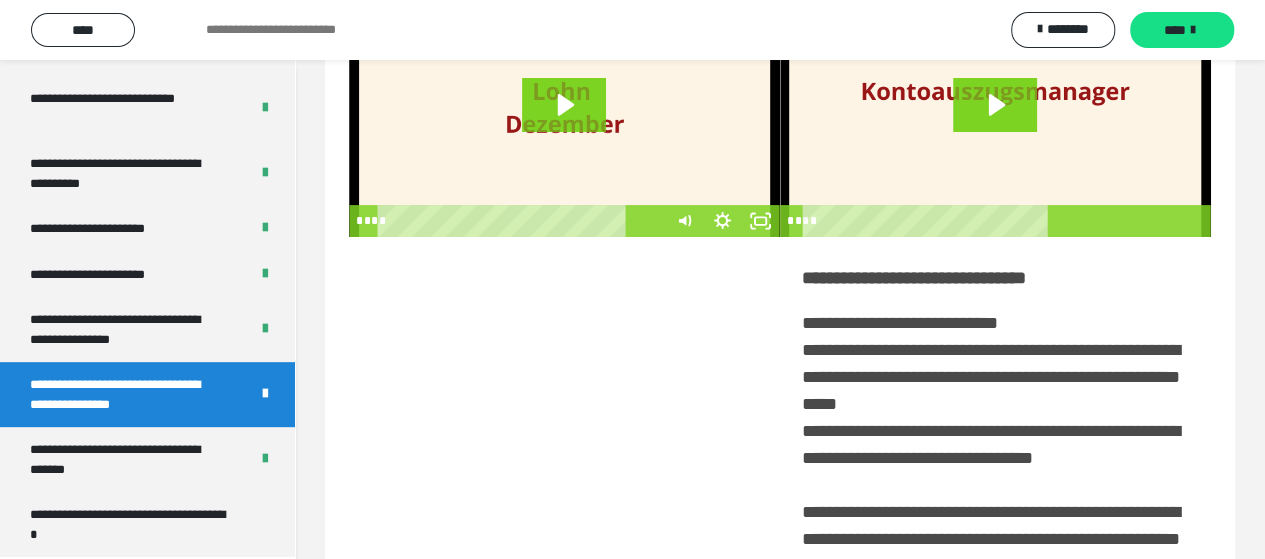scroll, scrollTop: 110, scrollLeft: 0, axis: vertical 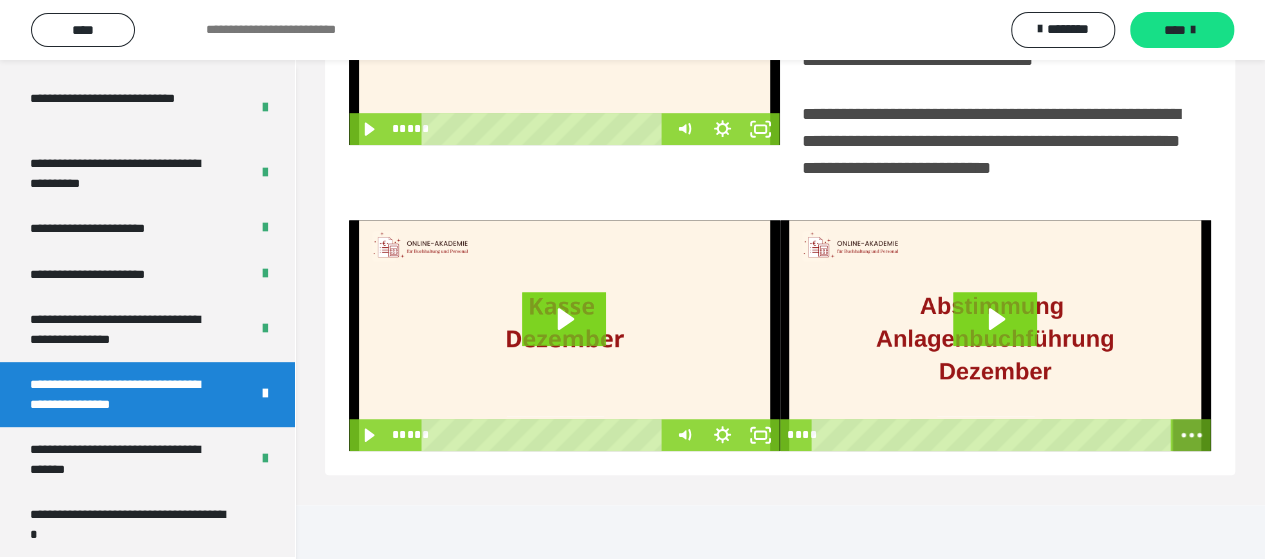 click 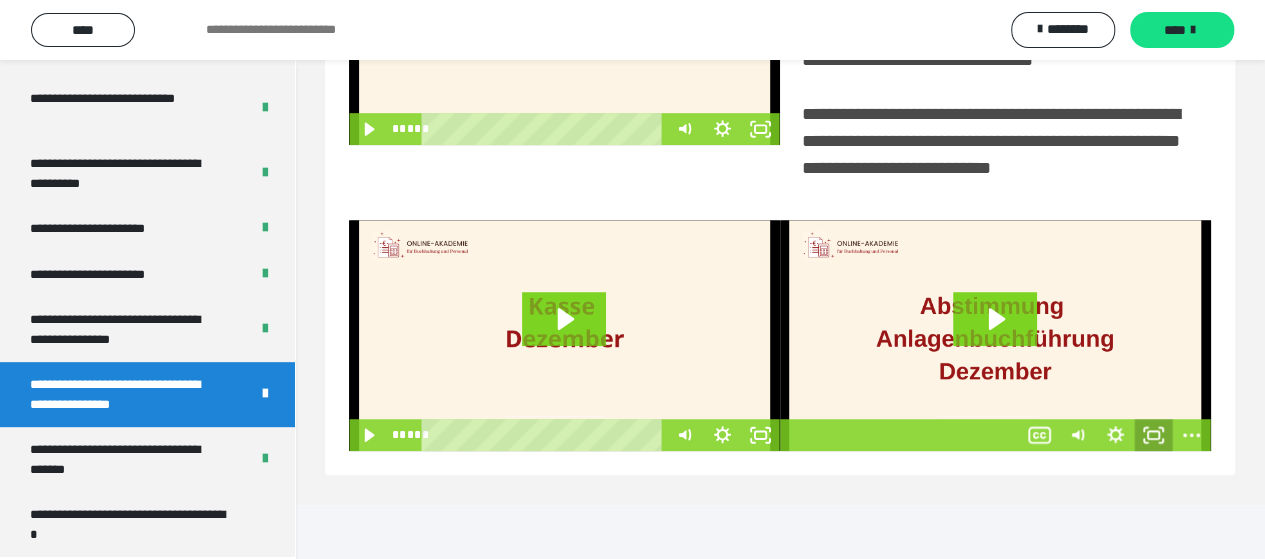click 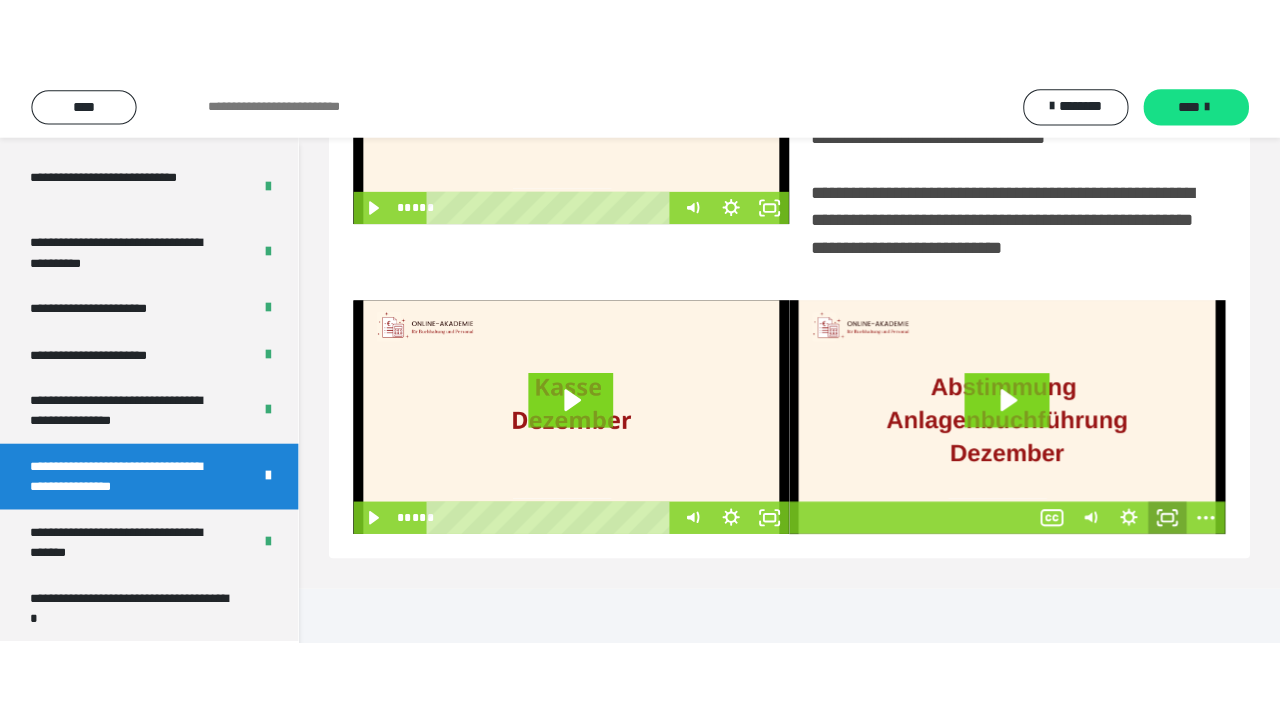 scroll, scrollTop: 382, scrollLeft: 0, axis: vertical 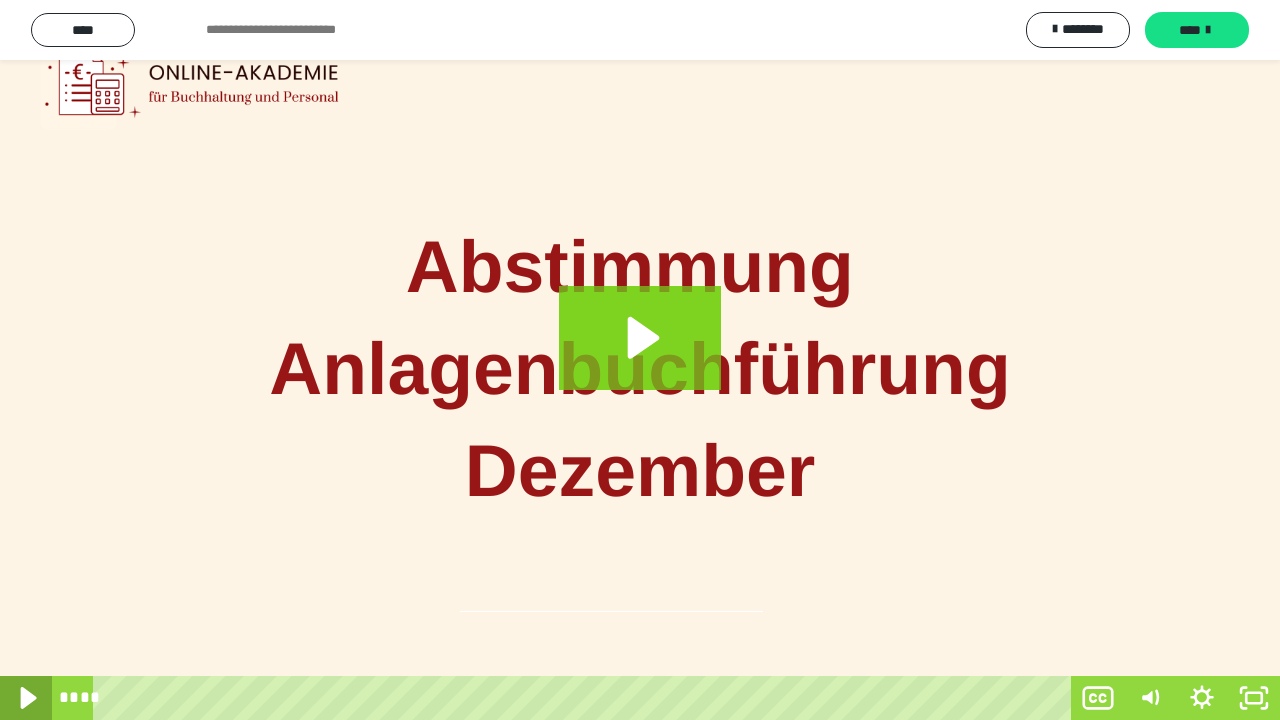 click 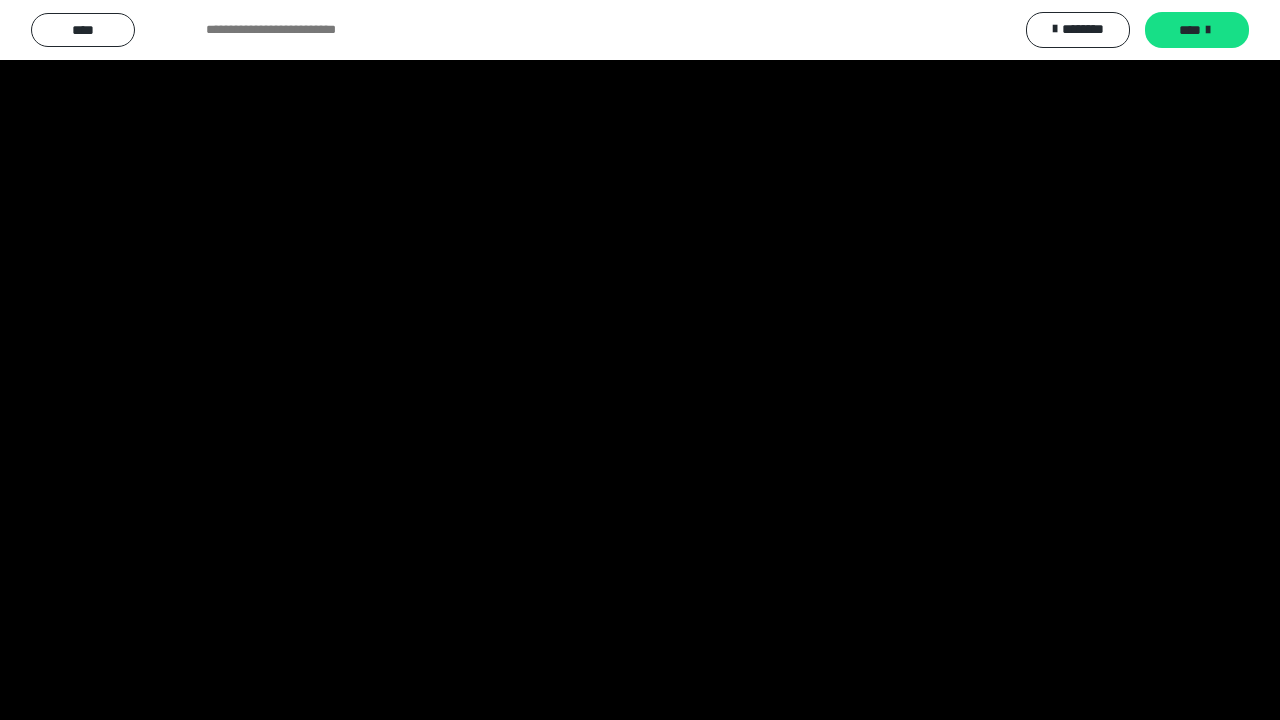 click at bounding box center [640, 360] 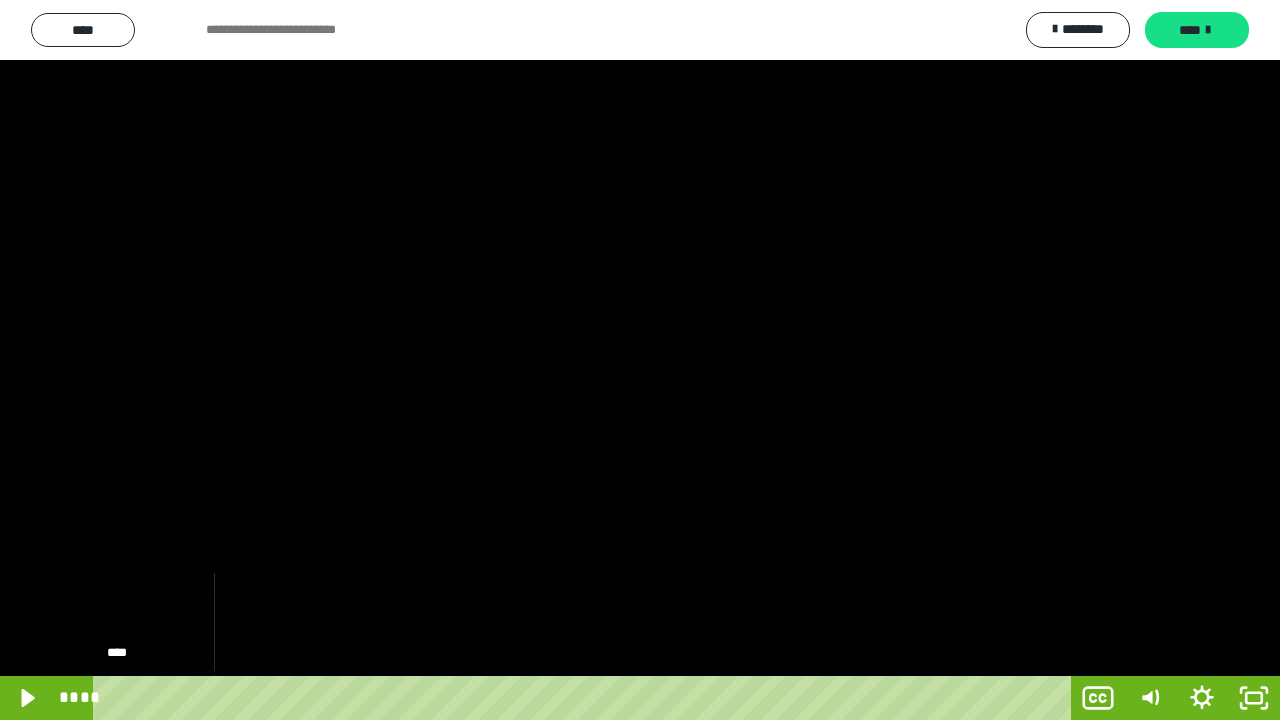 click on "****" at bounding box center [586, 698] 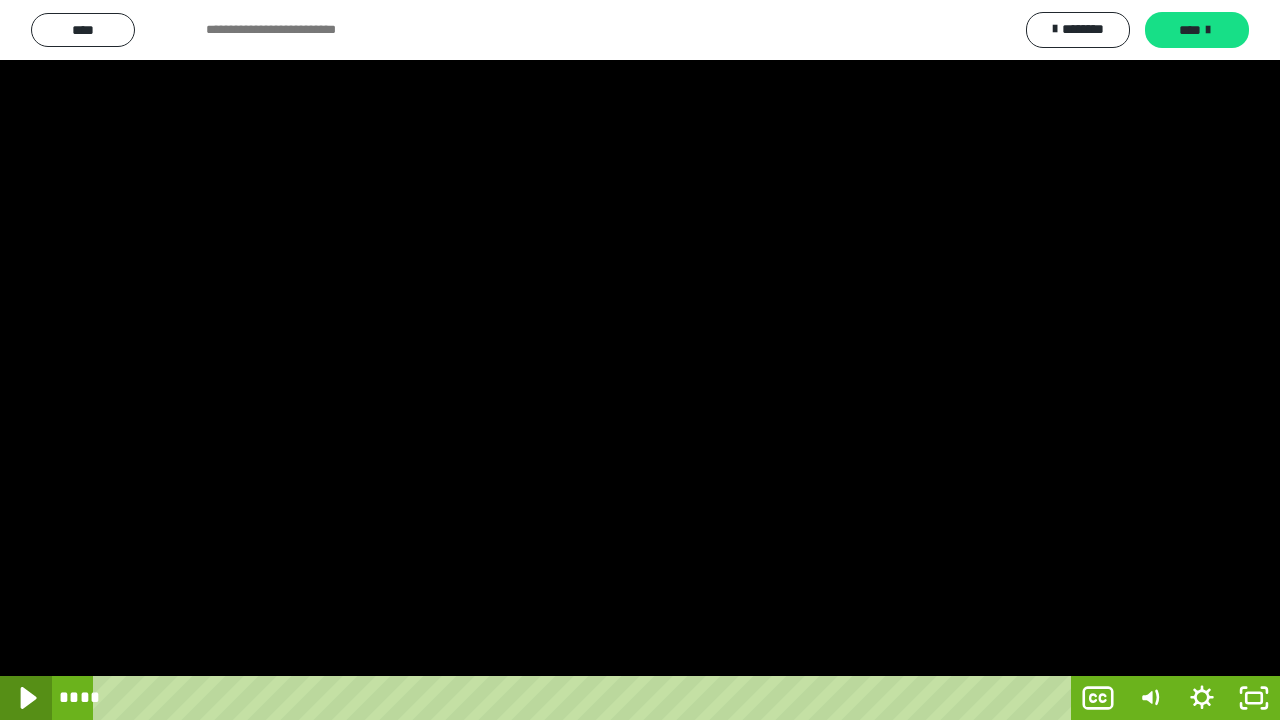 click 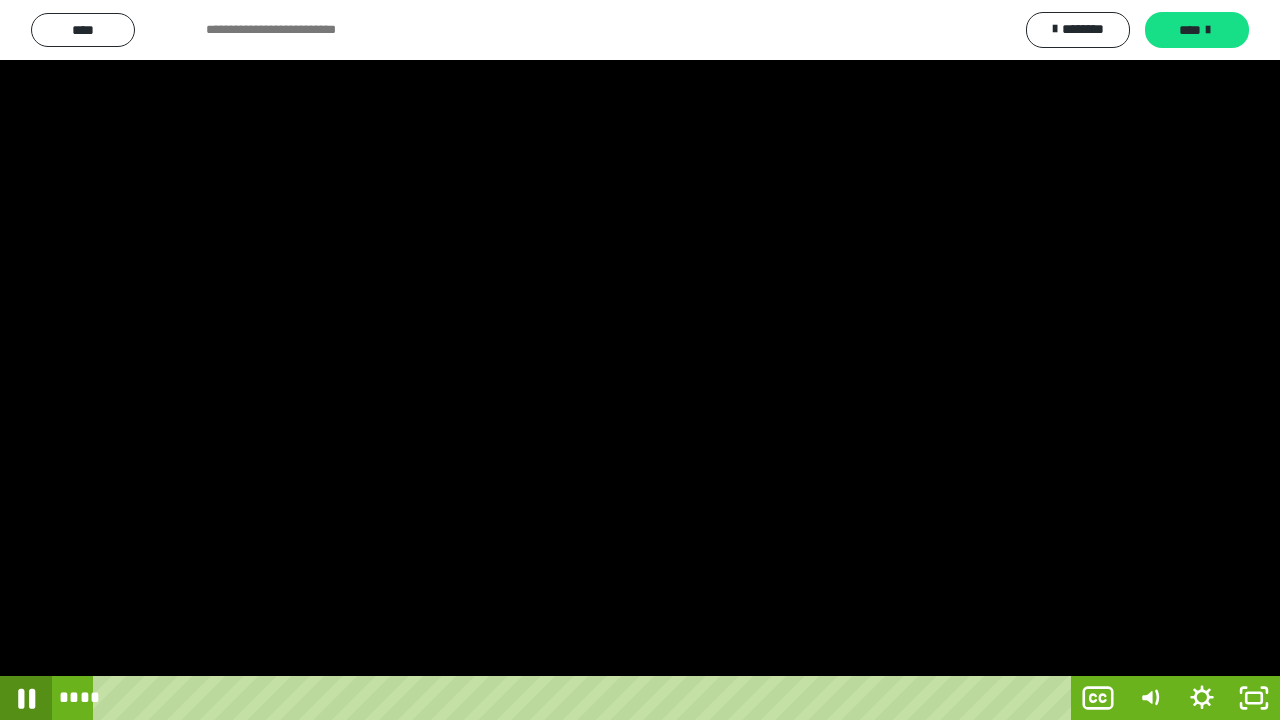 click 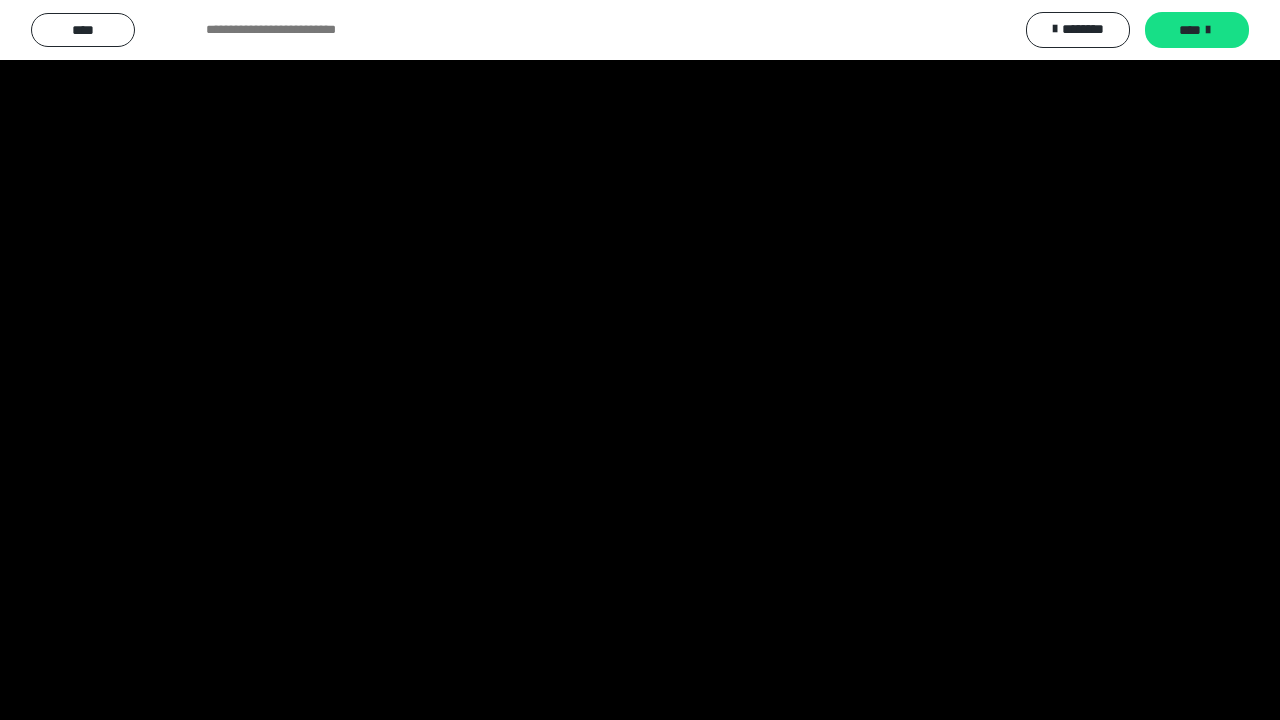 click at bounding box center [640, 360] 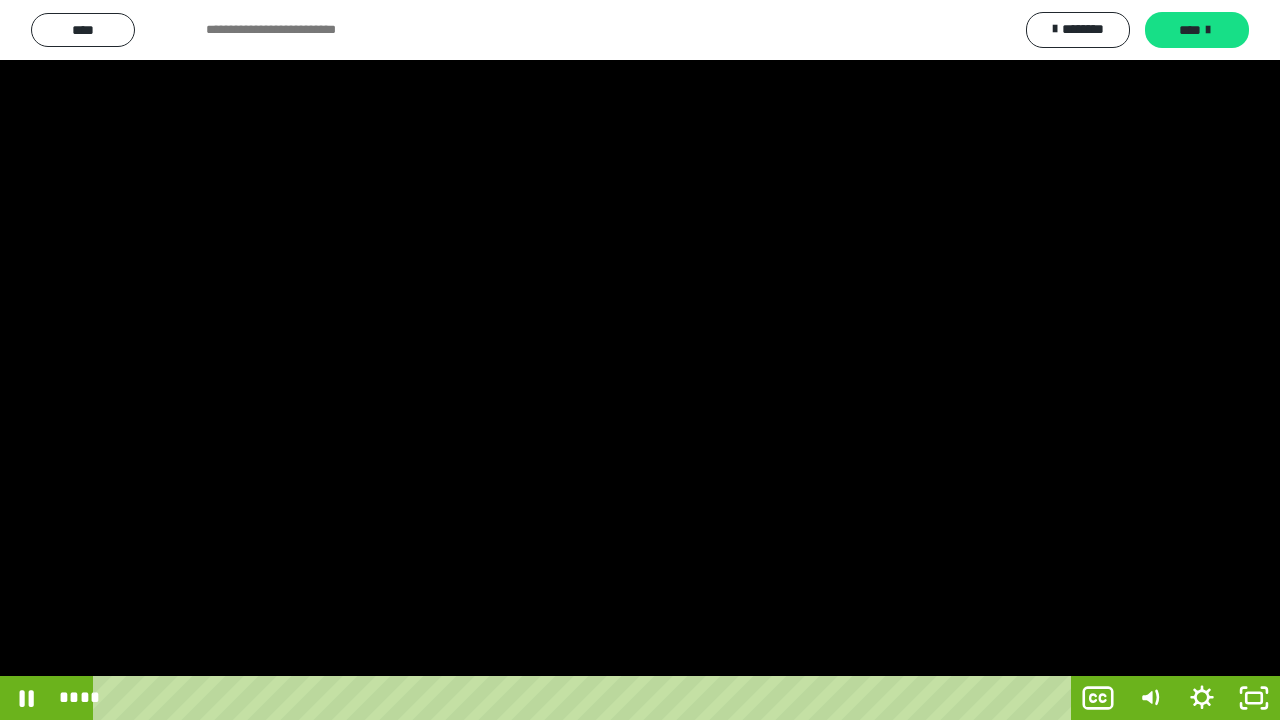 click at bounding box center [640, 360] 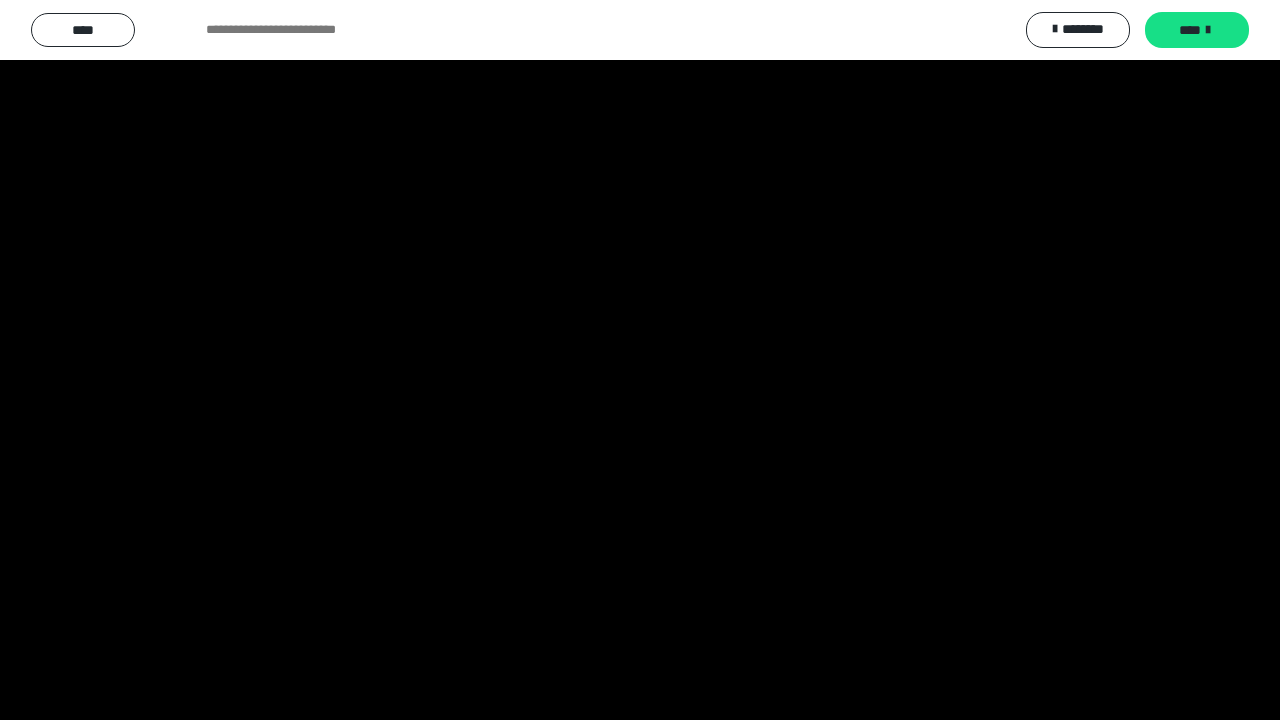 click at bounding box center [640, 360] 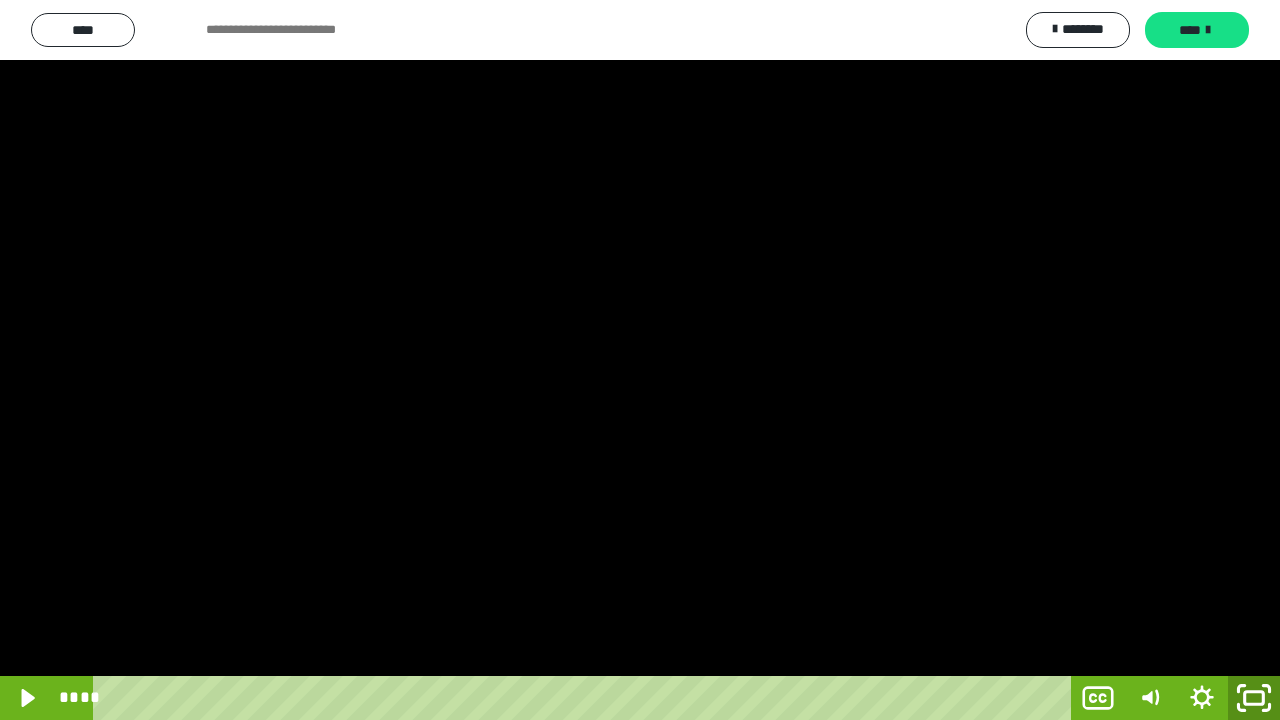 click 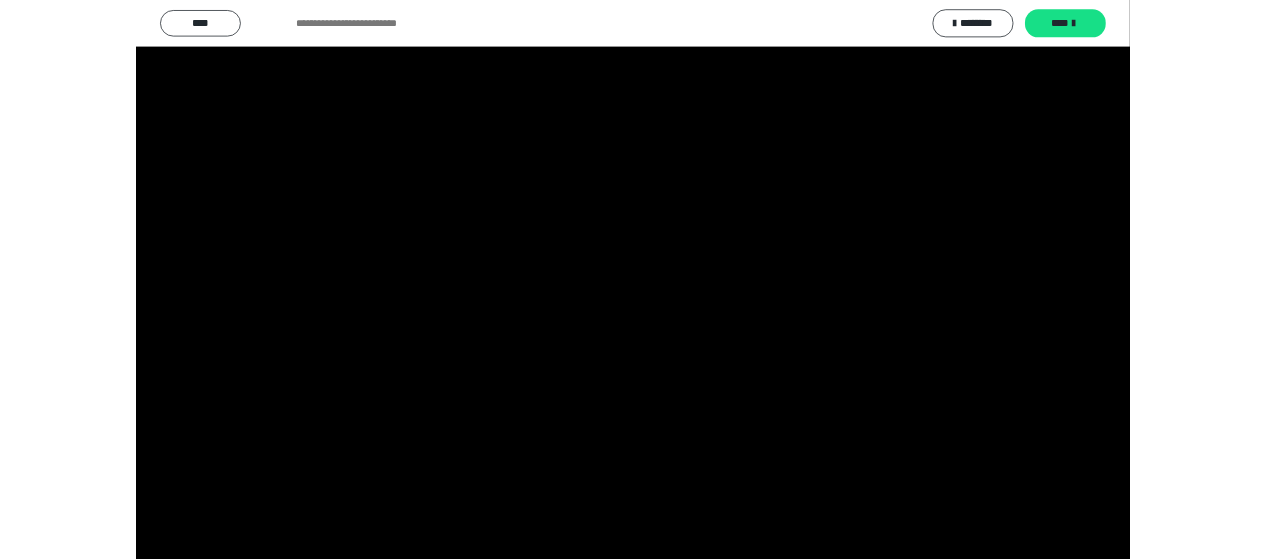 scroll, scrollTop: 4127, scrollLeft: 0, axis: vertical 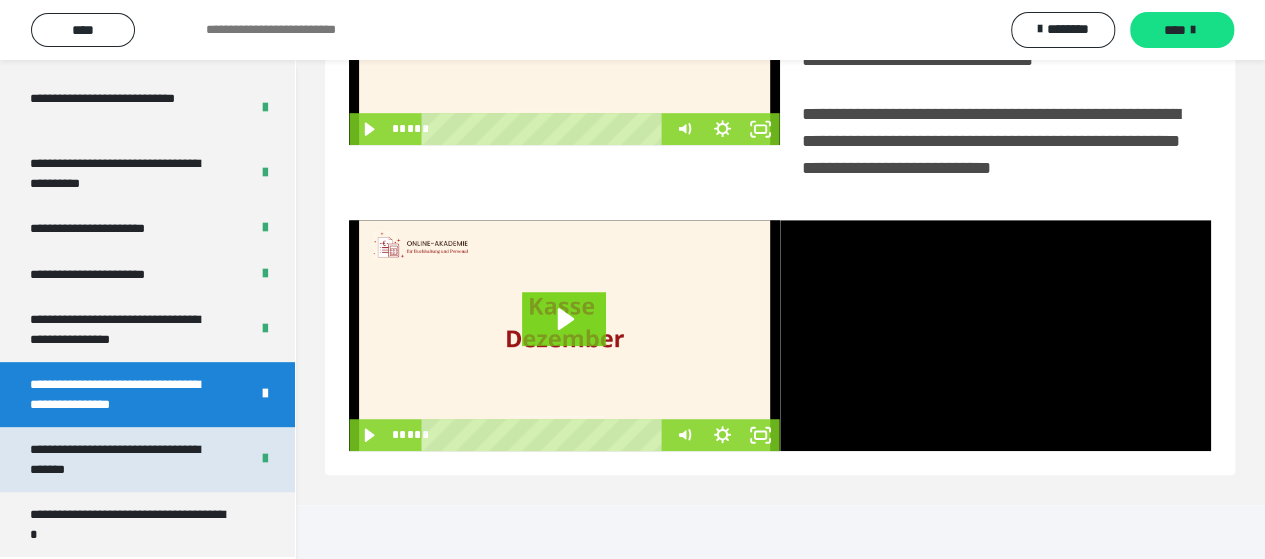 click on "**********" at bounding box center [124, 459] 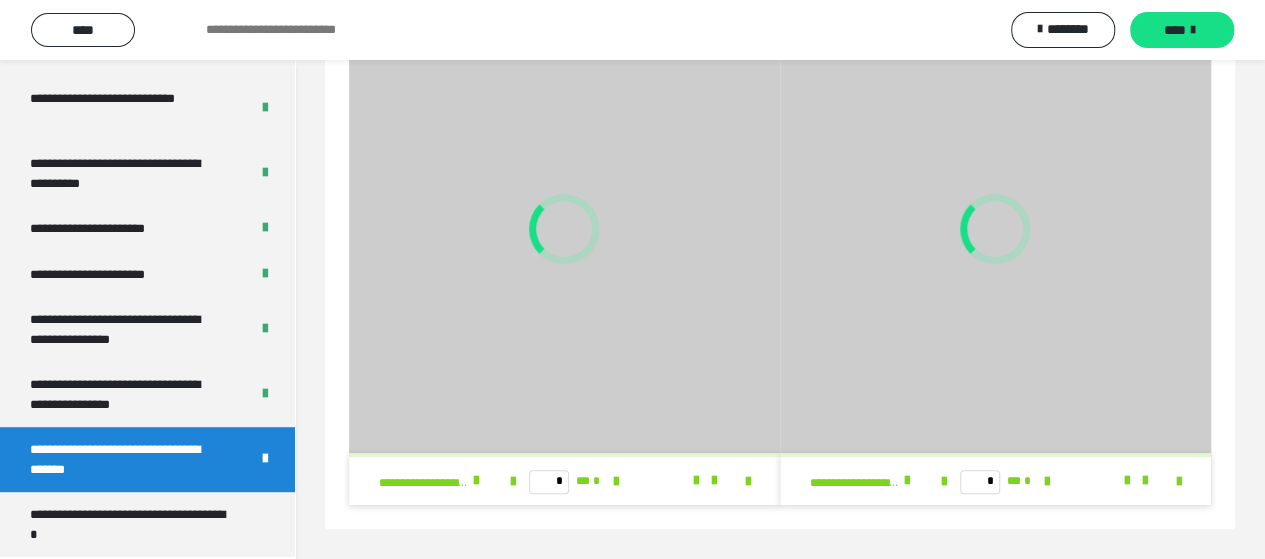 scroll, scrollTop: 136, scrollLeft: 0, axis: vertical 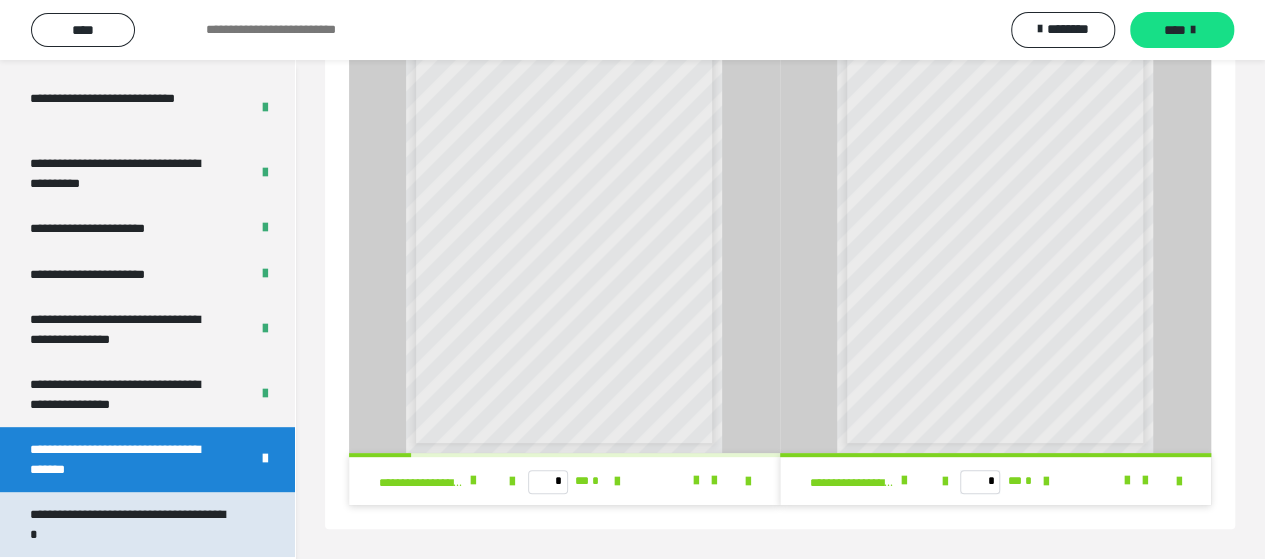 click on "**********" at bounding box center [132, 524] 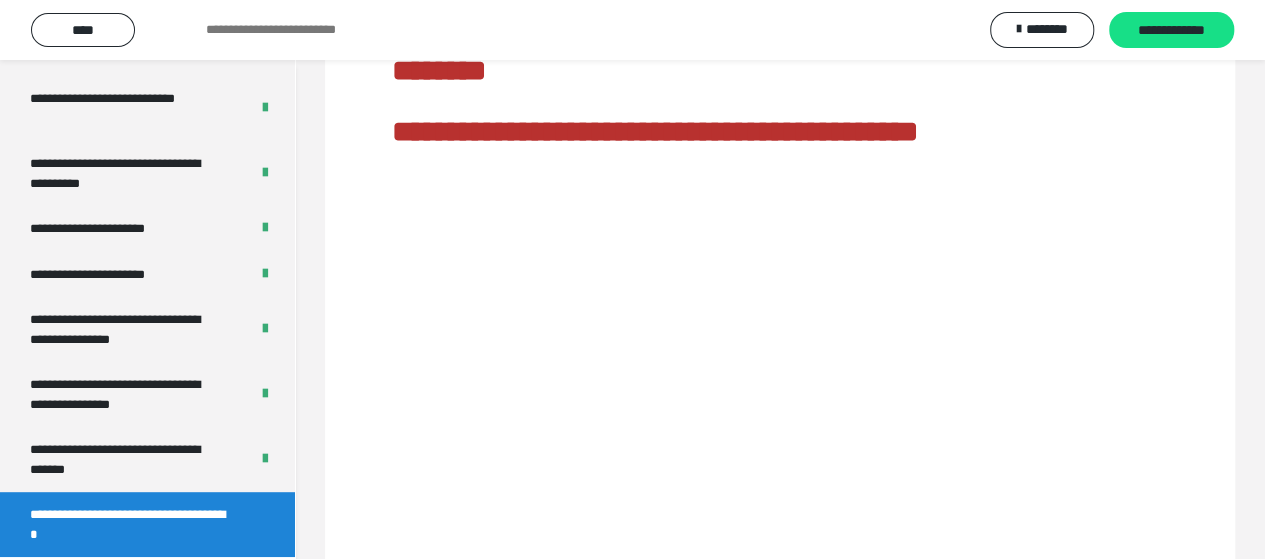 scroll, scrollTop: 60, scrollLeft: 0, axis: vertical 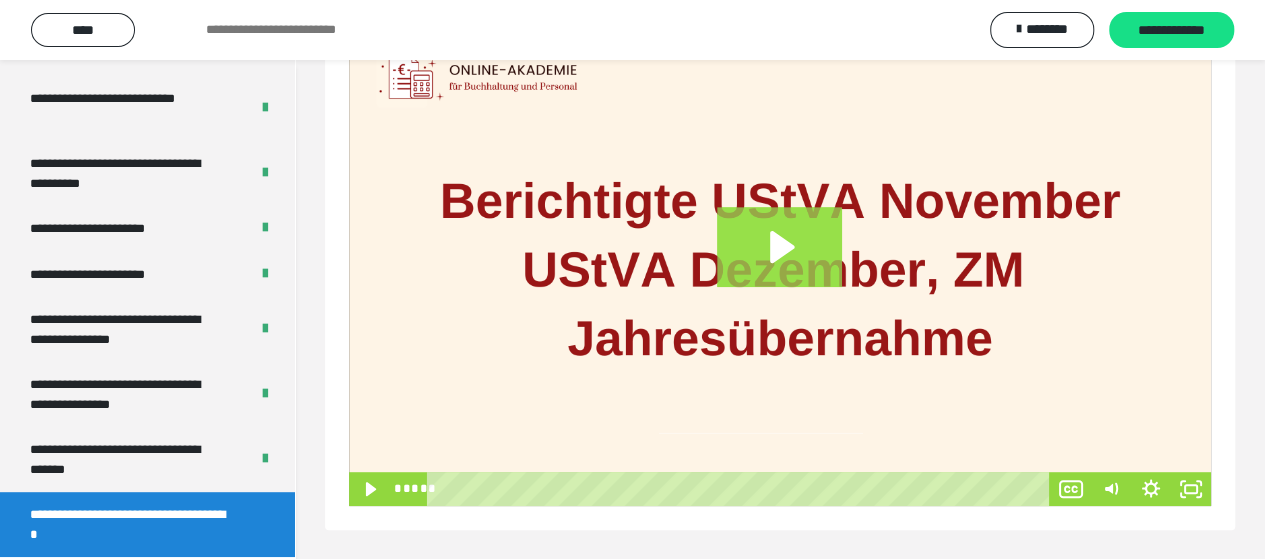click 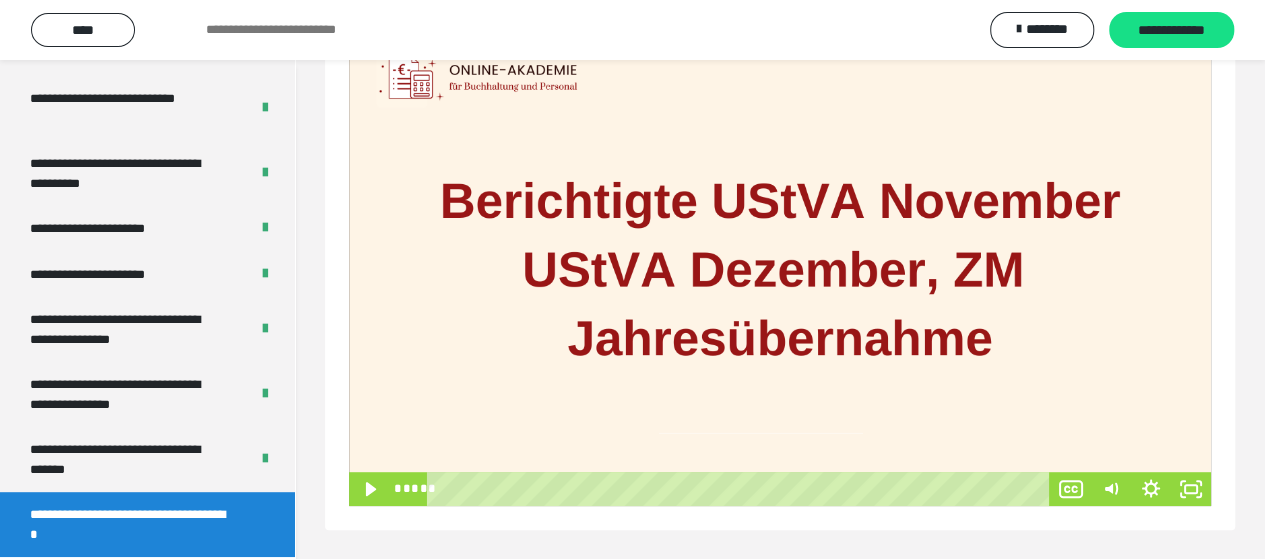 click at bounding box center (780, 263) 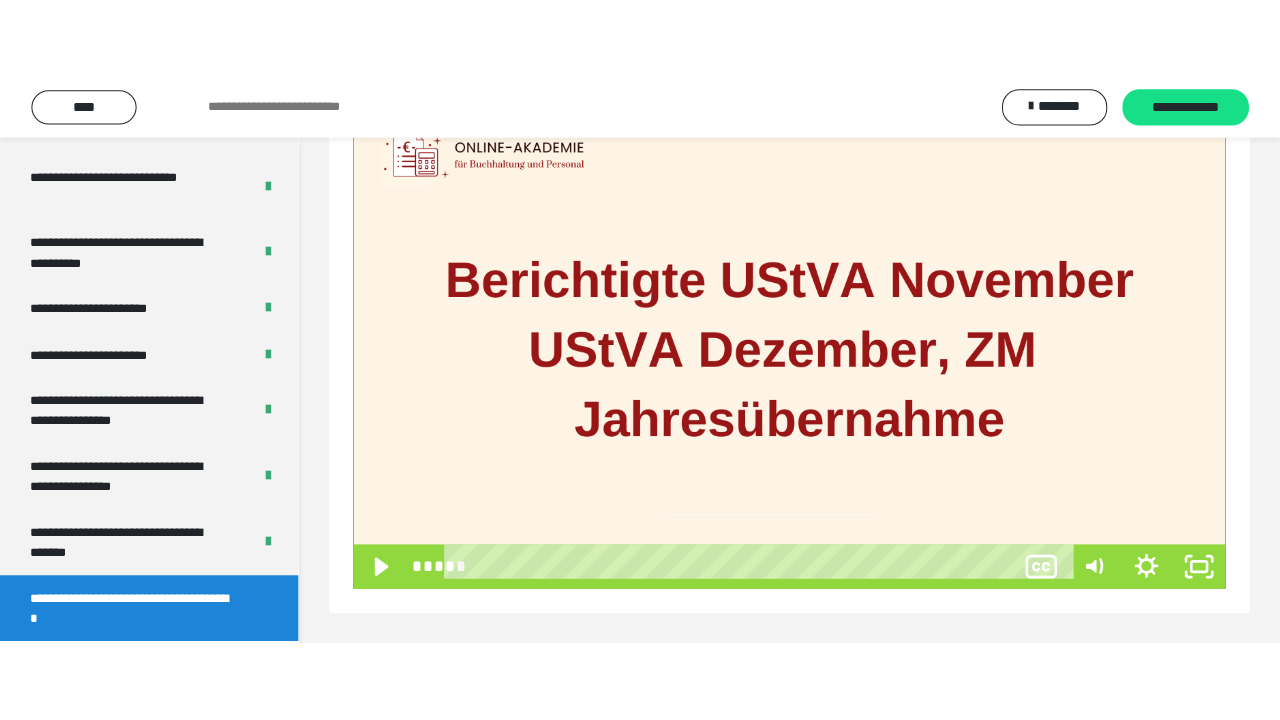 scroll, scrollTop: 162, scrollLeft: 0, axis: vertical 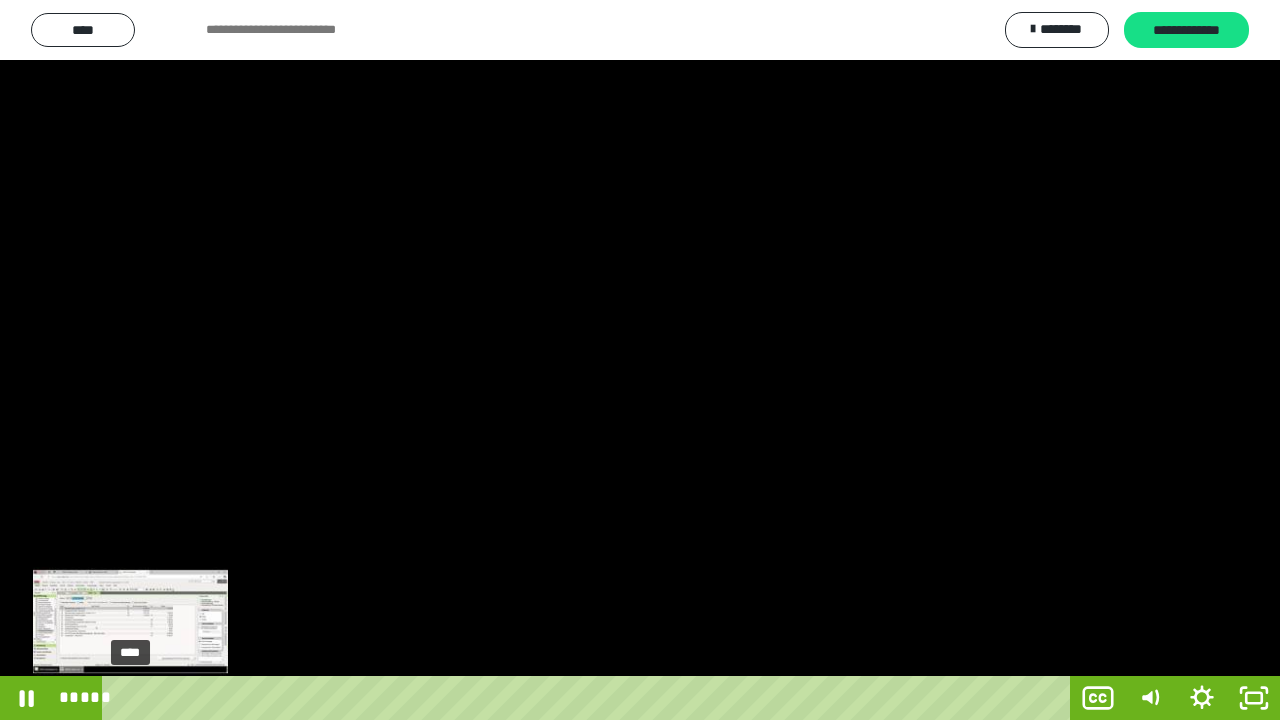 click on "****" at bounding box center [590, 698] 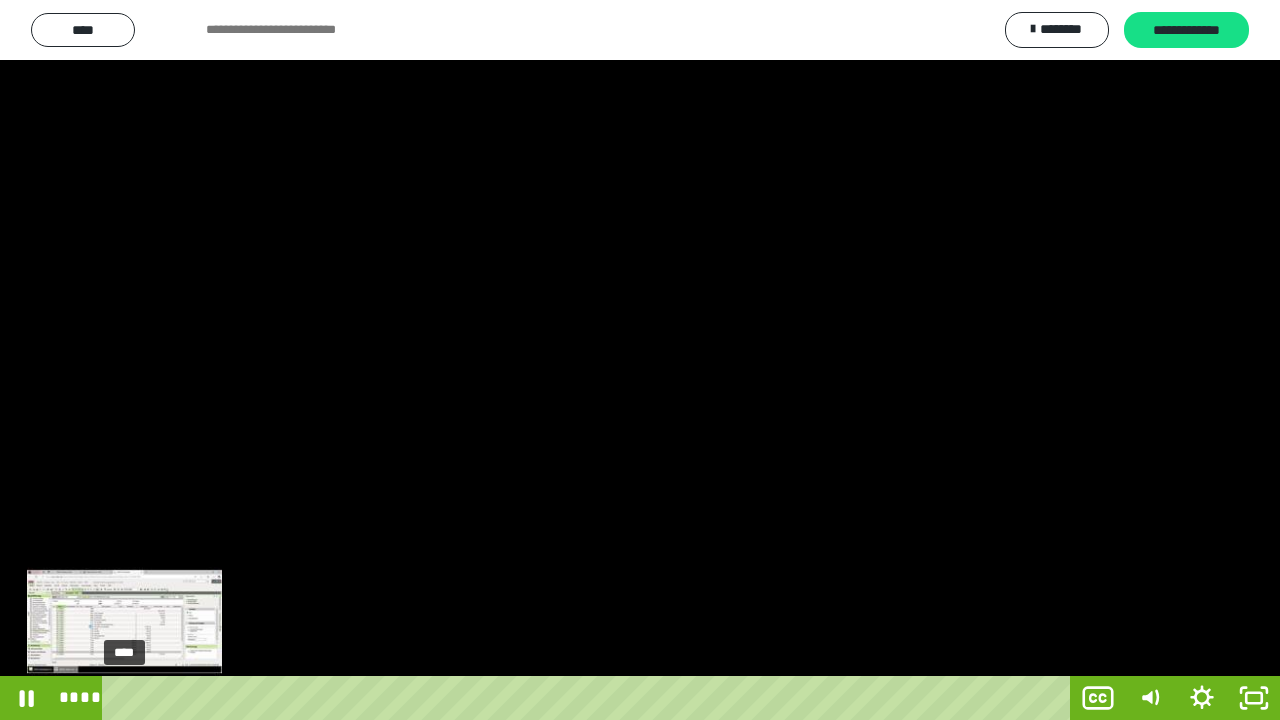 click on "****" at bounding box center (590, 698) 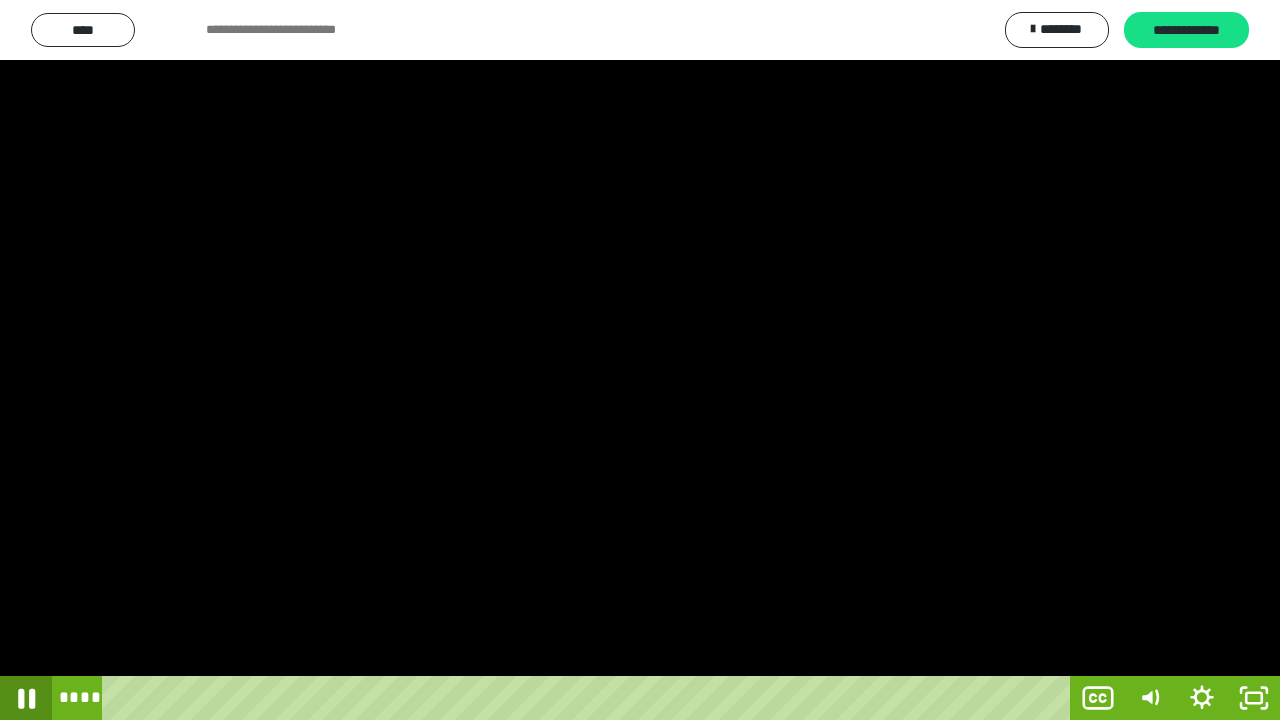 click 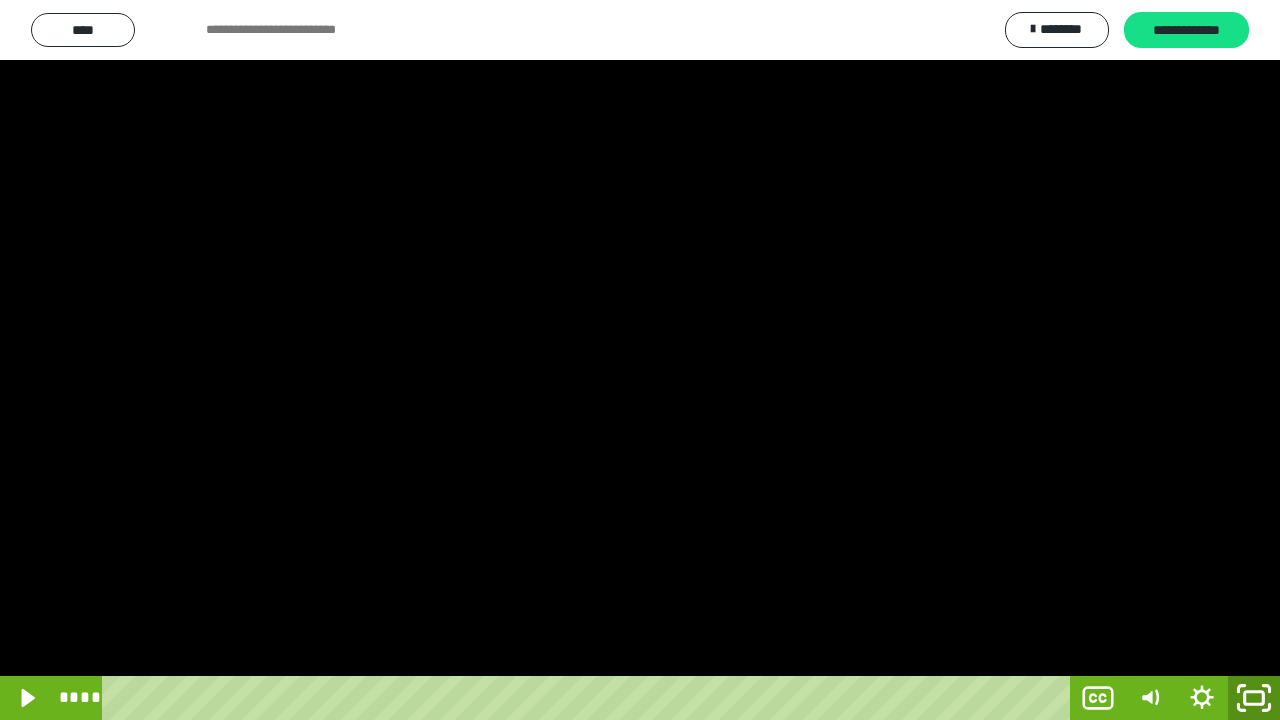 click 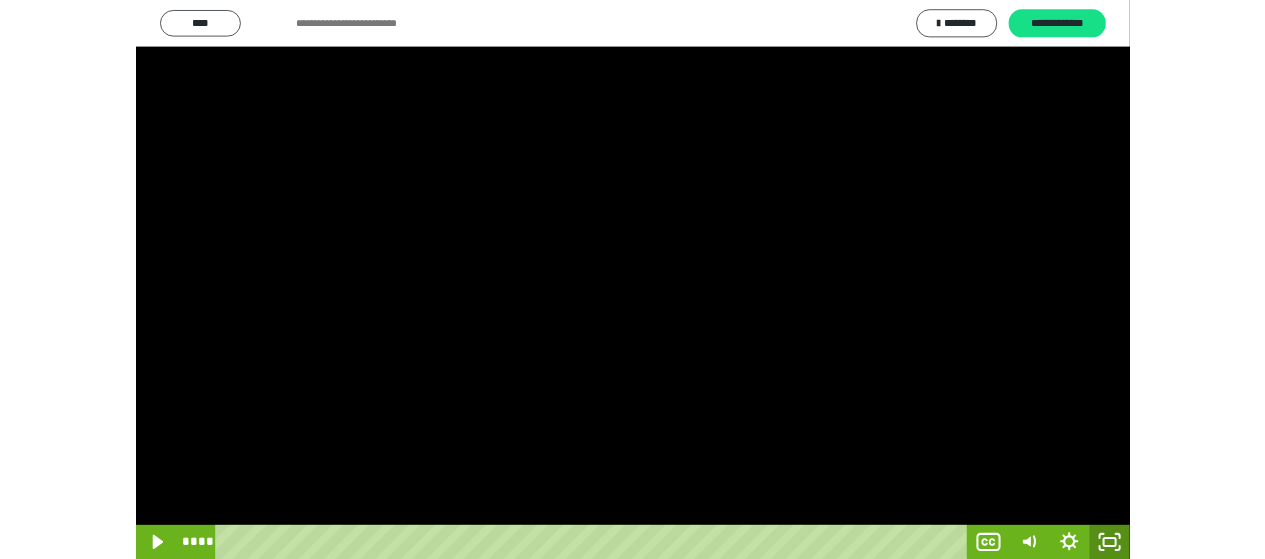 scroll, scrollTop: 4127, scrollLeft: 0, axis: vertical 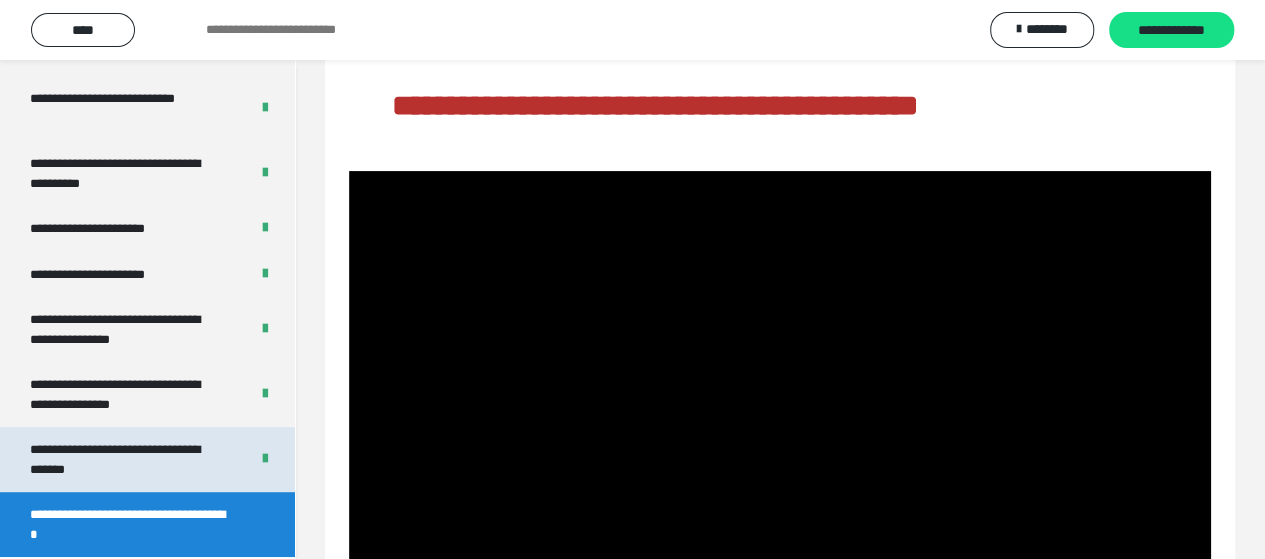 click on "**********" at bounding box center [124, 459] 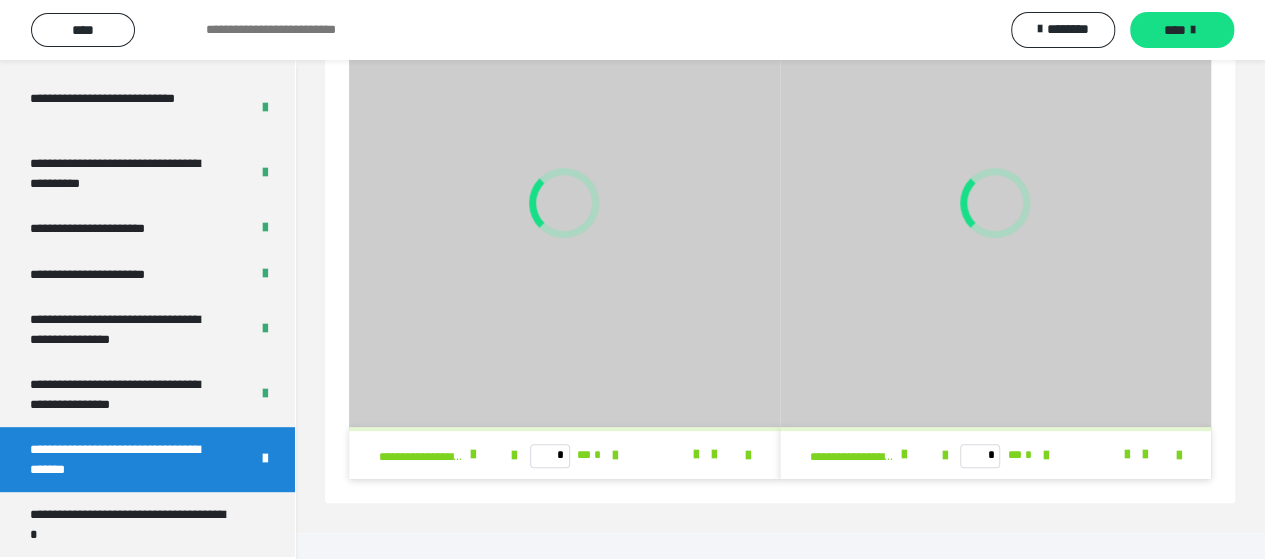 scroll, scrollTop: 136, scrollLeft: 0, axis: vertical 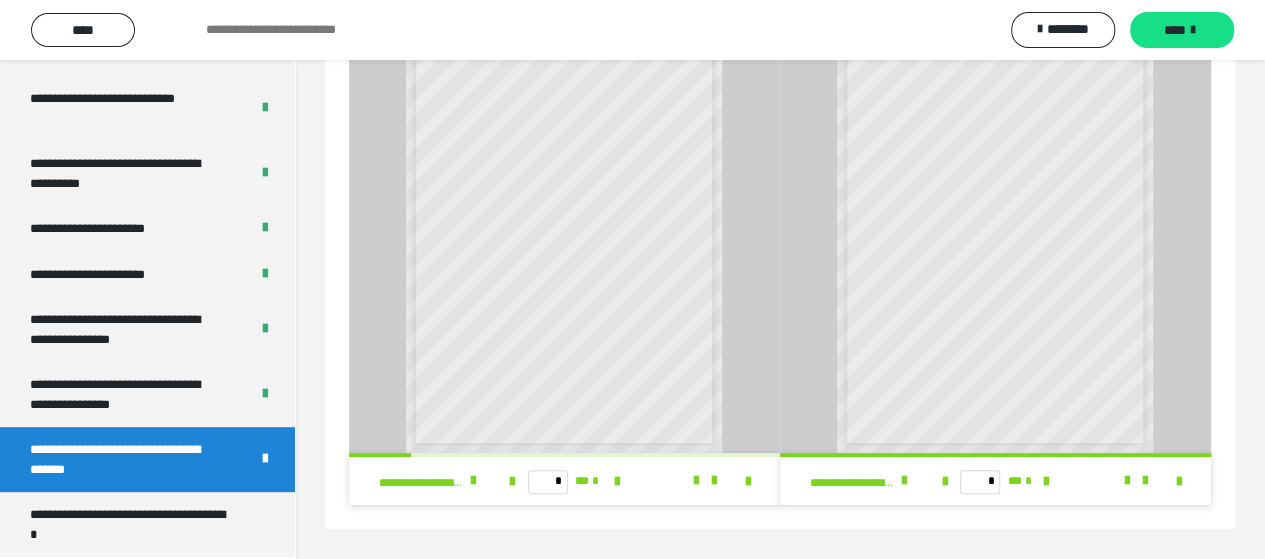 click on "* ** *" at bounding box center (564, 481) 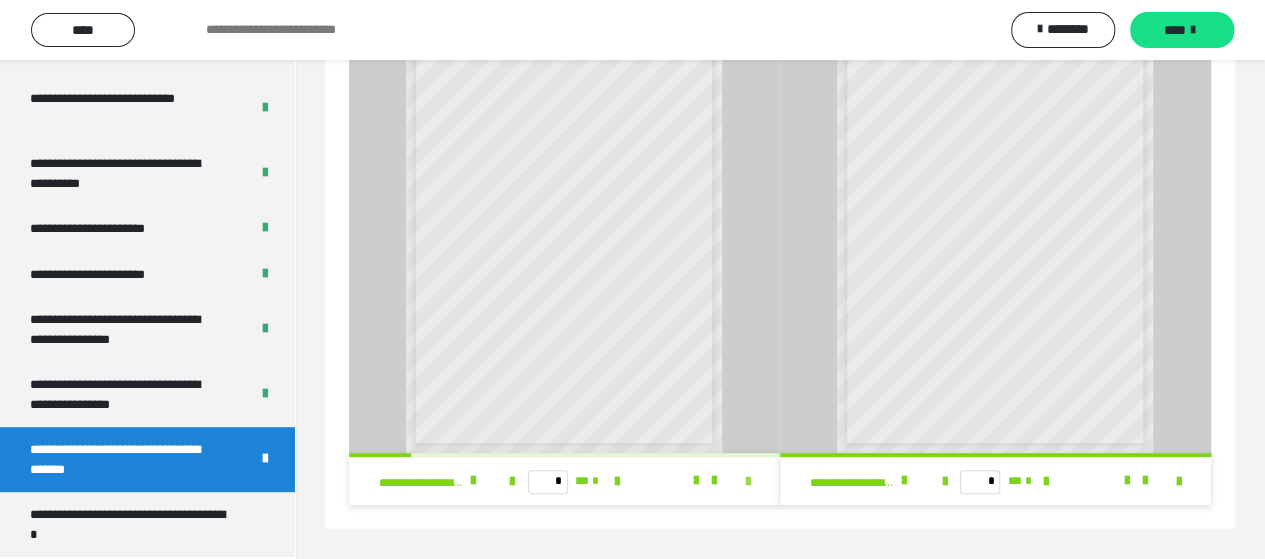 click at bounding box center (748, 482) 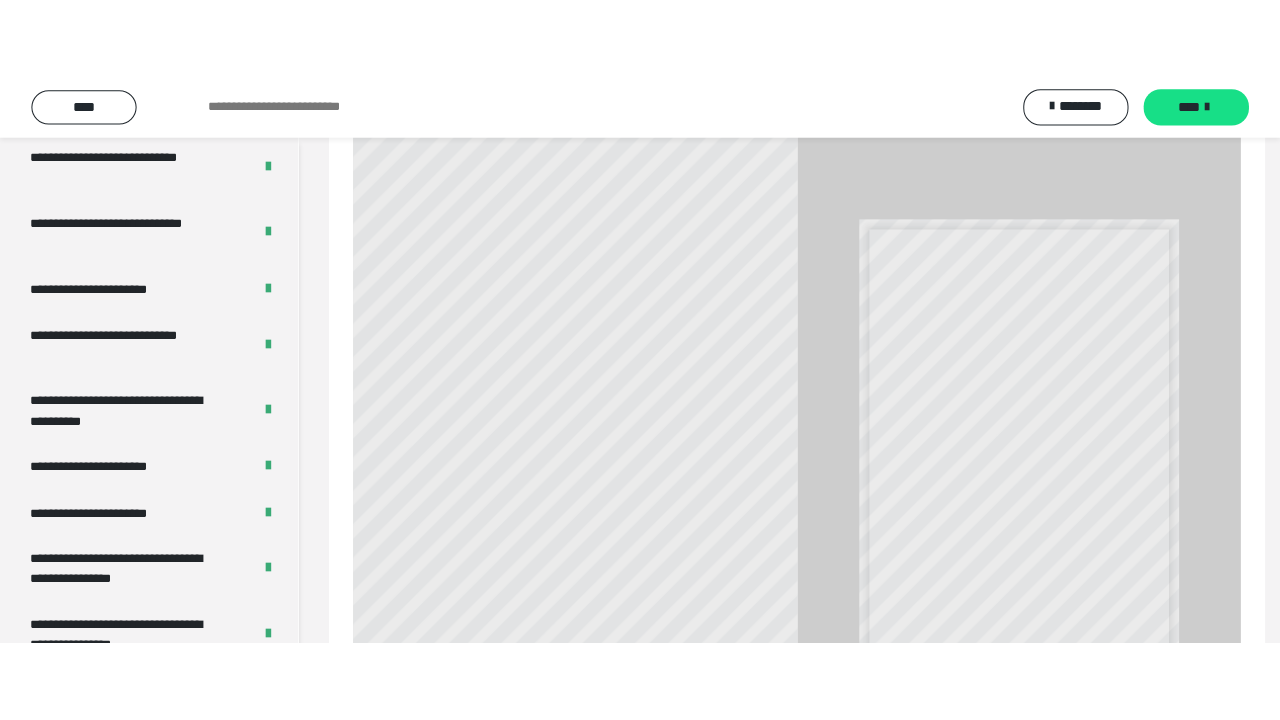 scroll, scrollTop: 60, scrollLeft: 0, axis: vertical 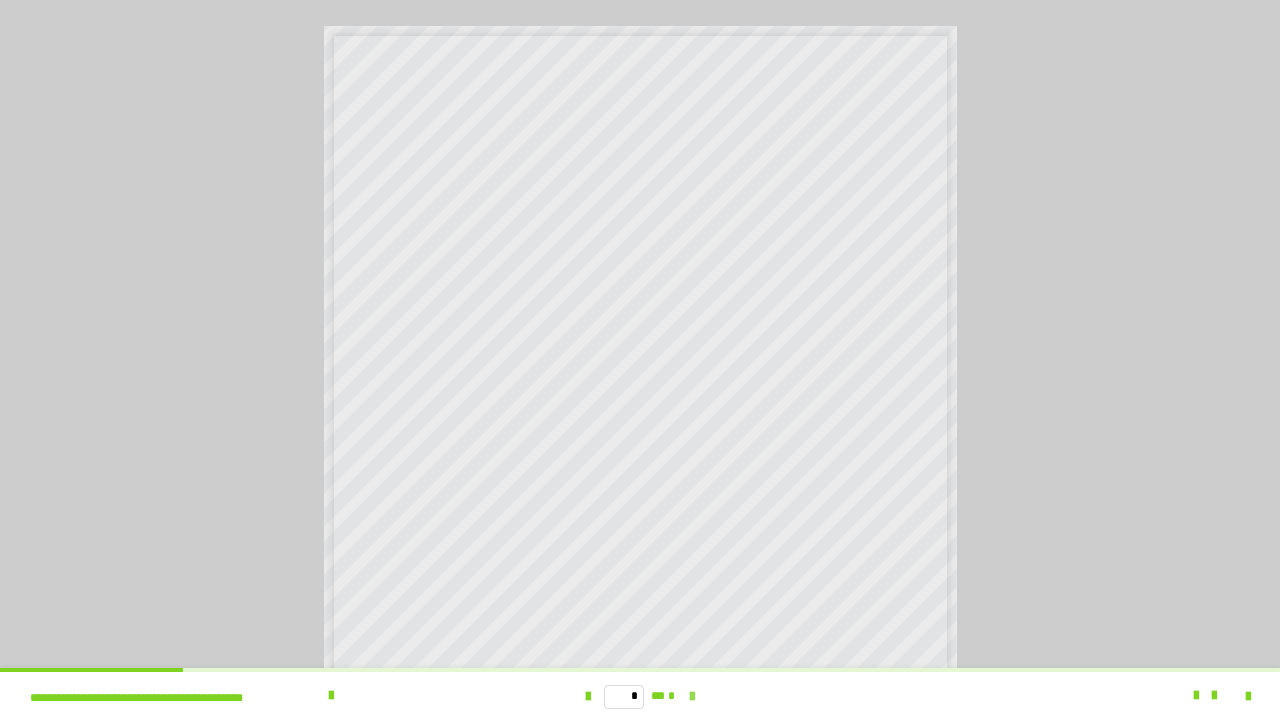 click at bounding box center [692, 697] 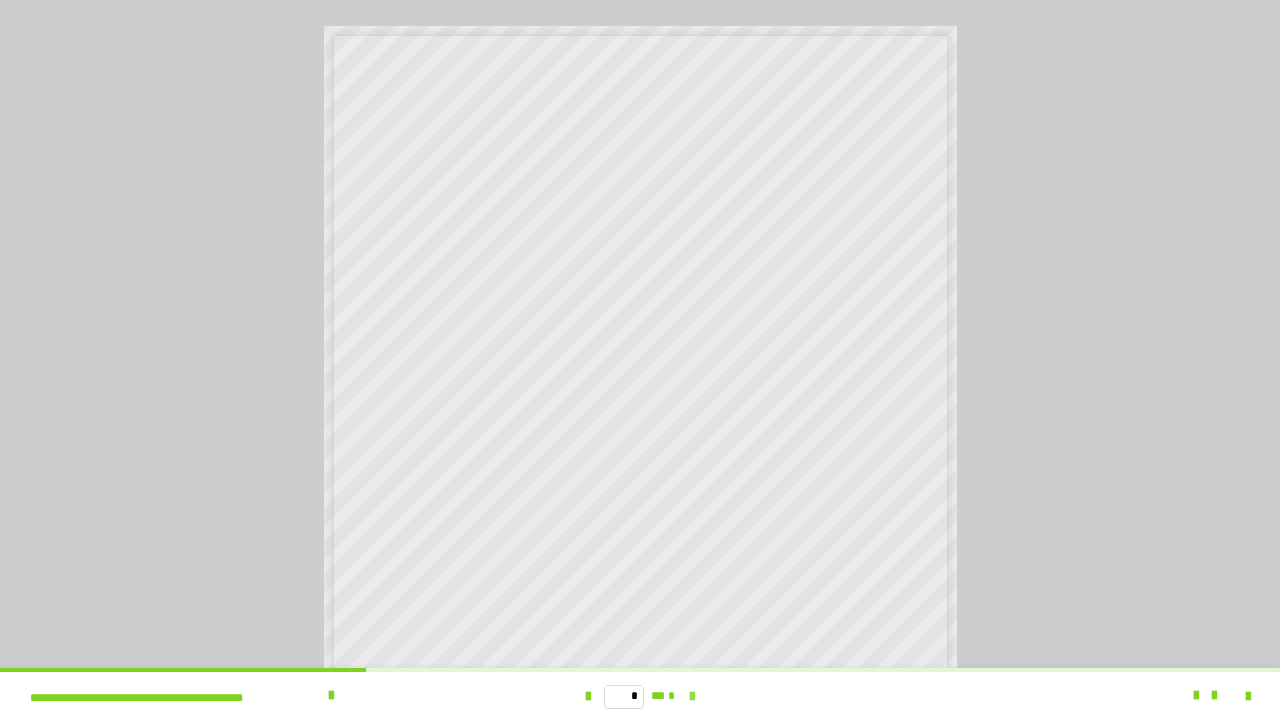 click at bounding box center [692, 697] 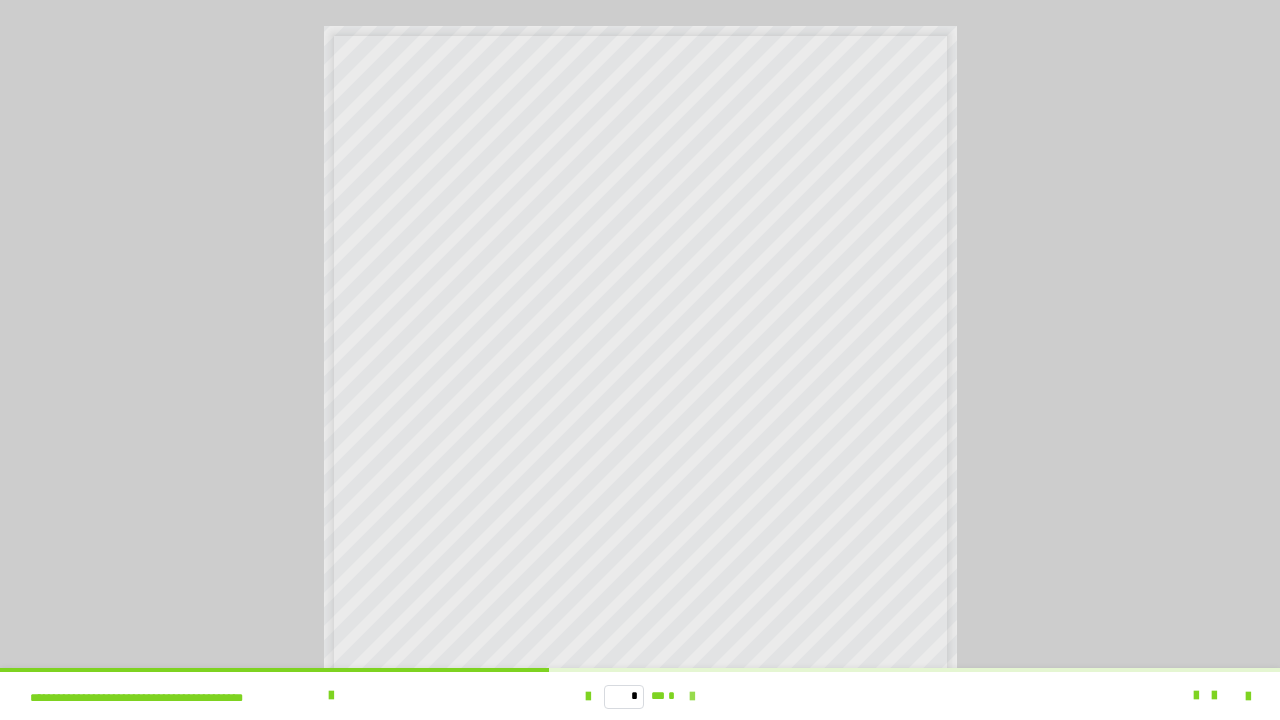 click at bounding box center [692, 697] 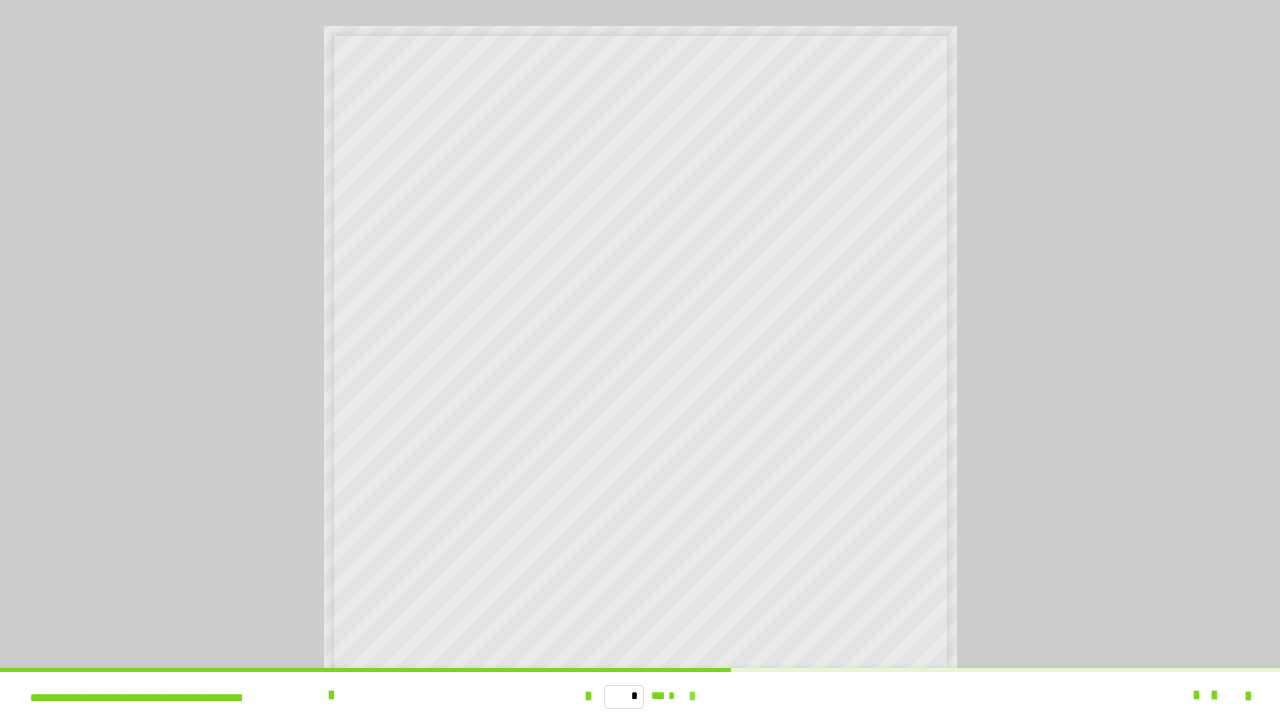 click at bounding box center [692, 697] 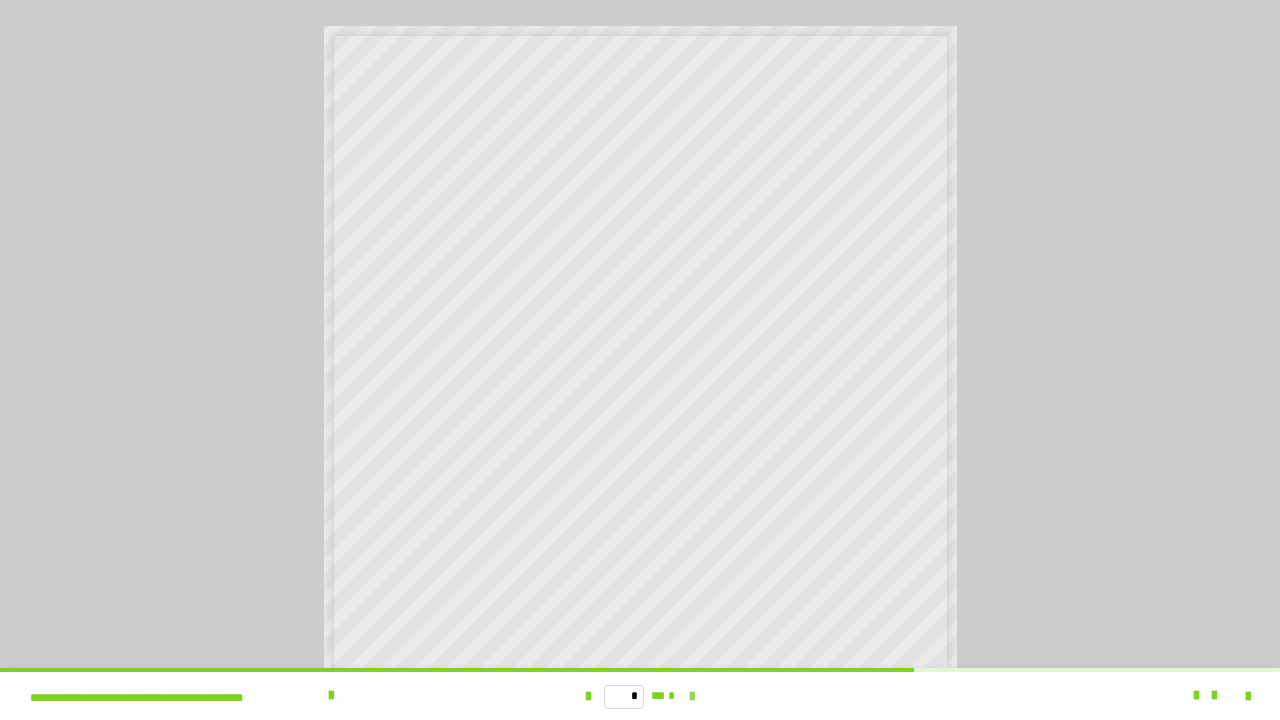 click at bounding box center (692, 697) 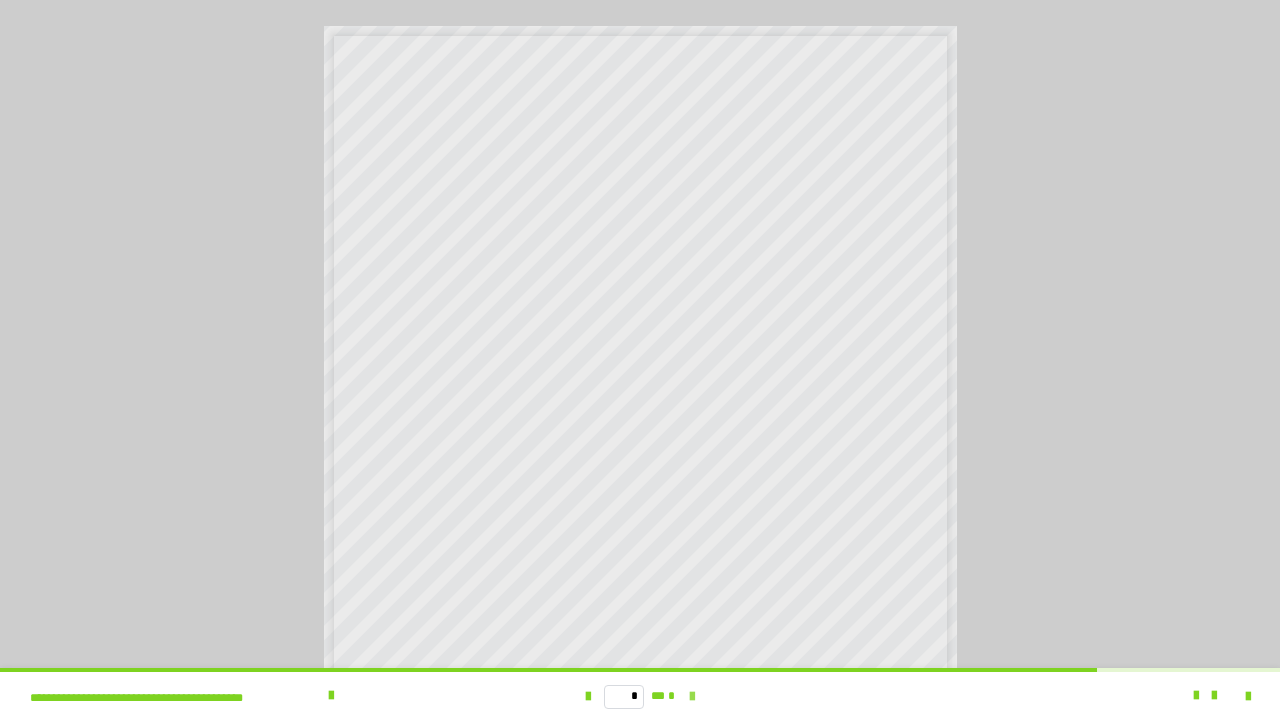 click at bounding box center [692, 697] 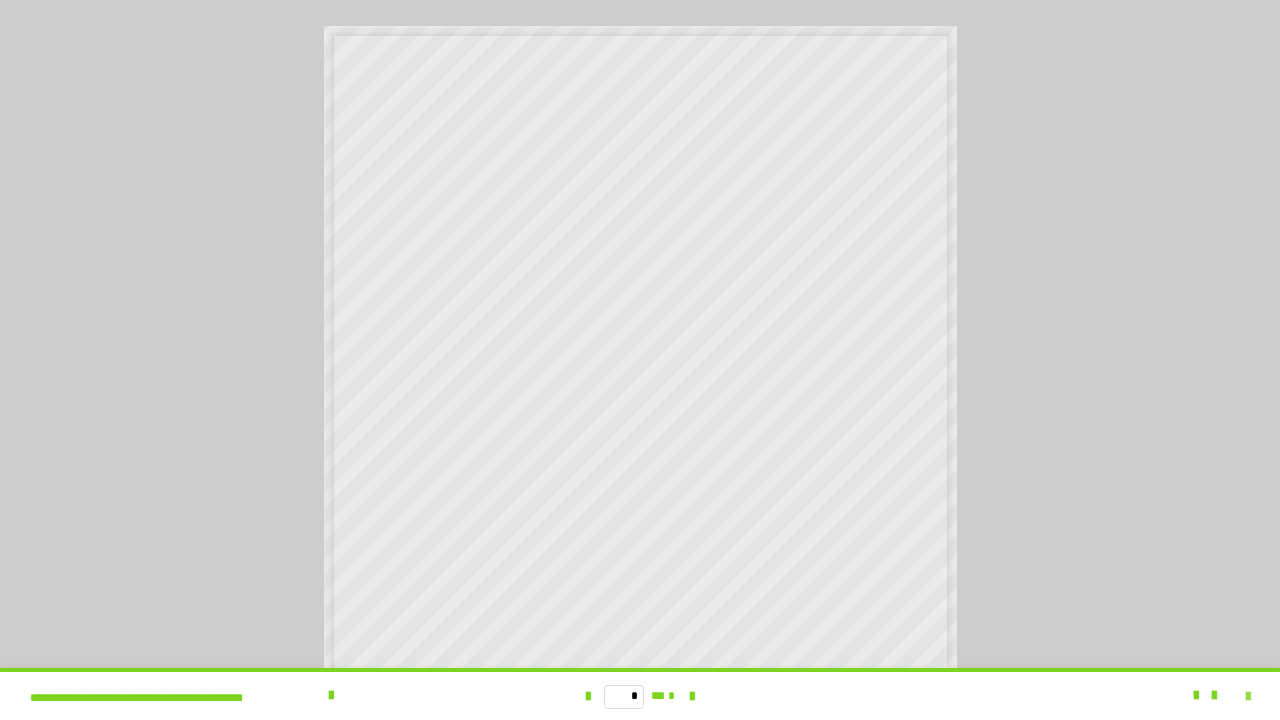 click at bounding box center [1248, 697] 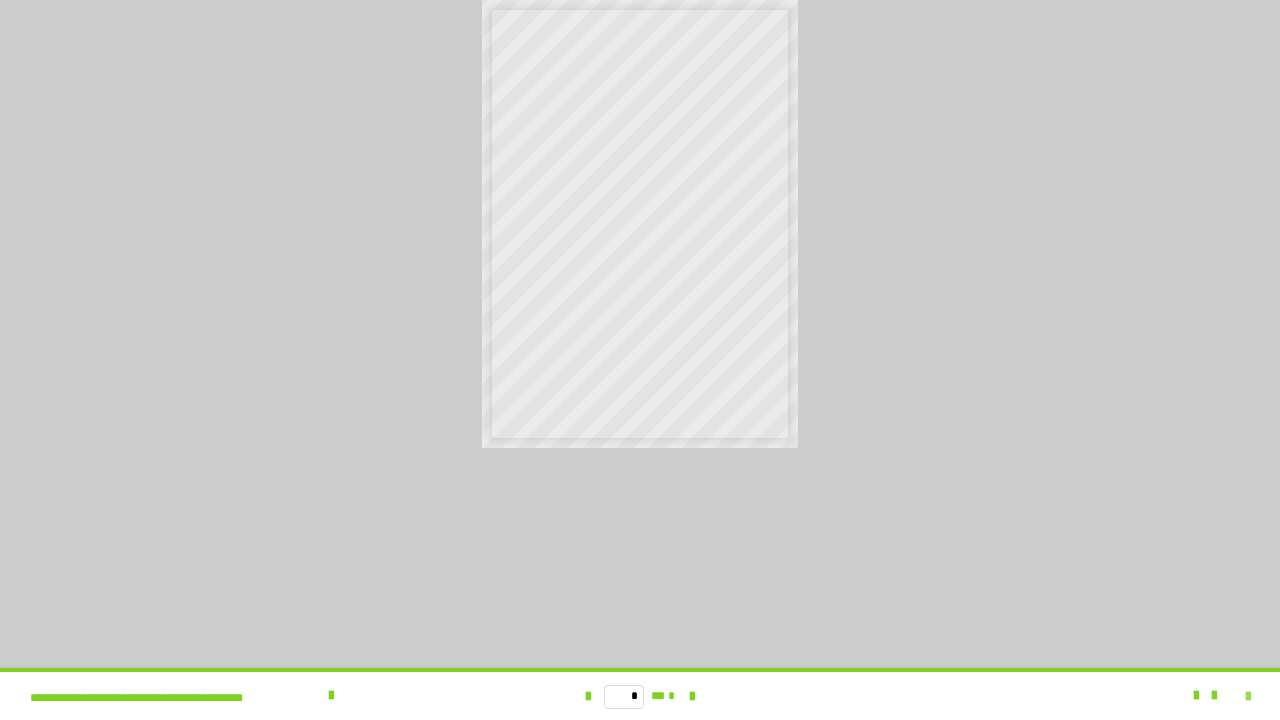 scroll, scrollTop: 4127, scrollLeft: 0, axis: vertical 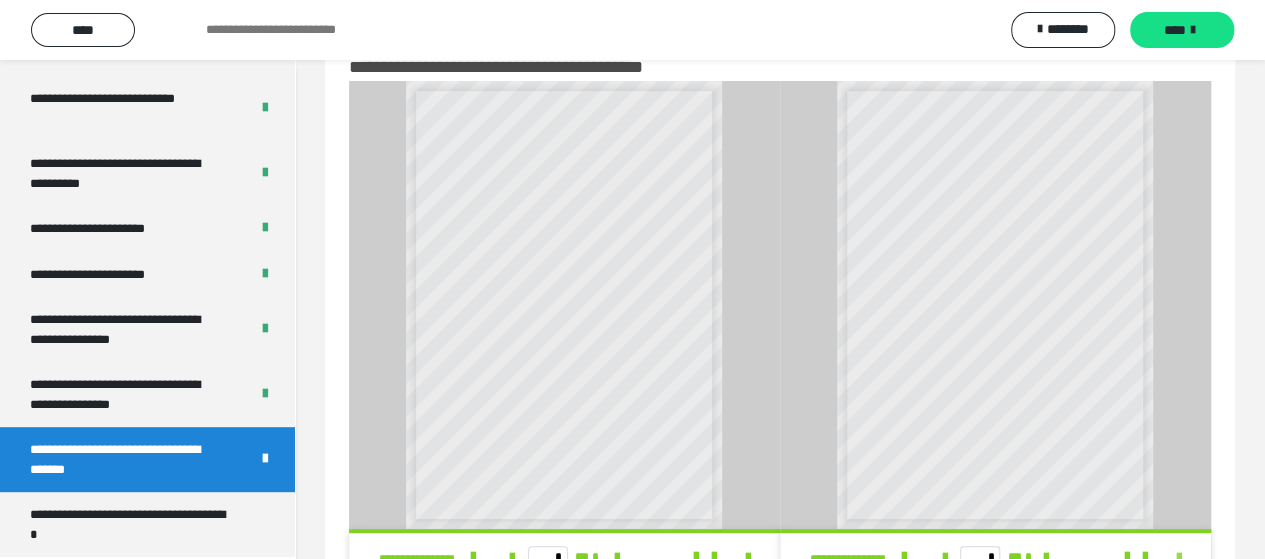 click at bounding box center (1179, 558) 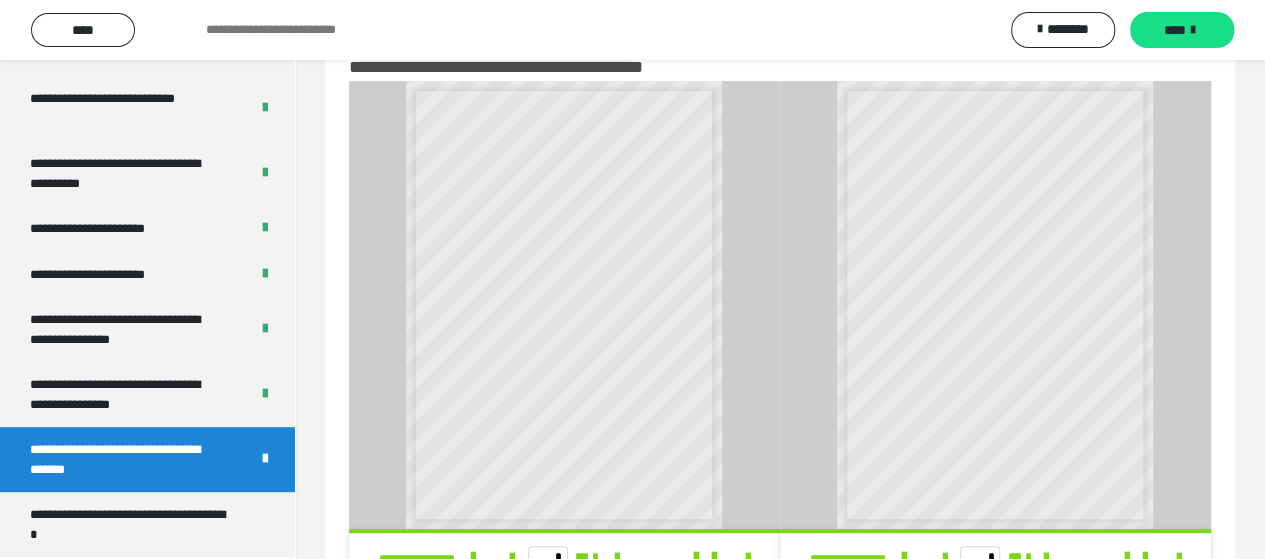 scroll, scrollTop: 3966, scrollLeft: 0, axis: vertical 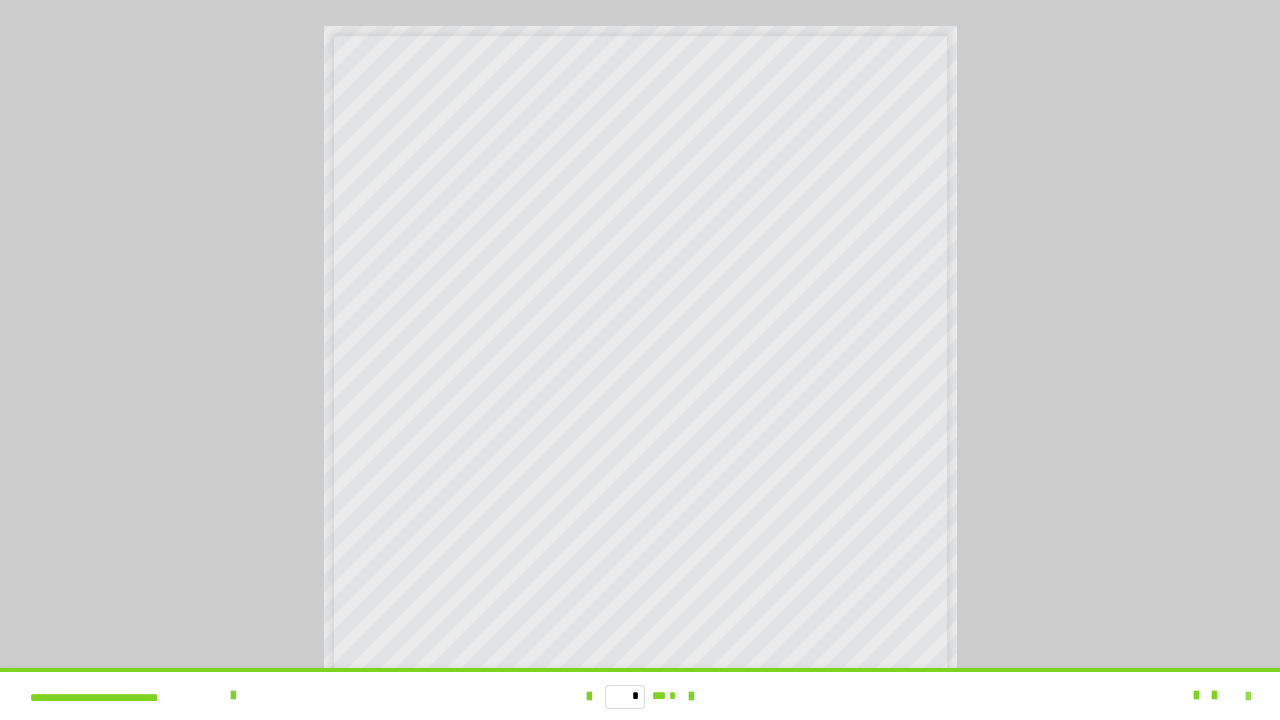 click at bounding box center [1248, 697] 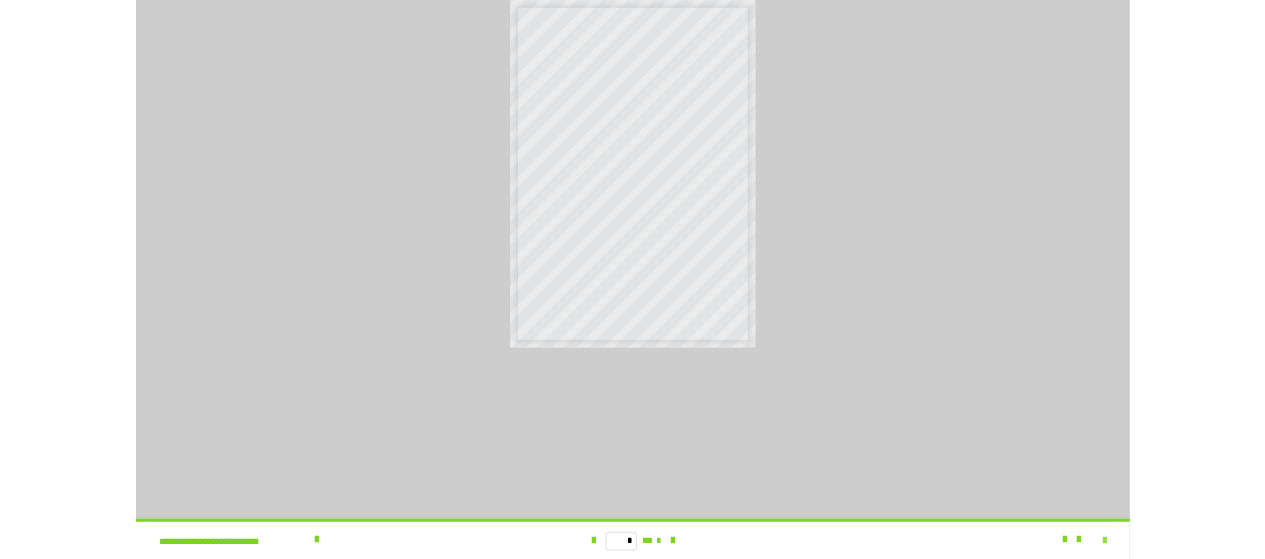 scroll, scrollTop: 4127, scrollLeft: 0, axis: vertical 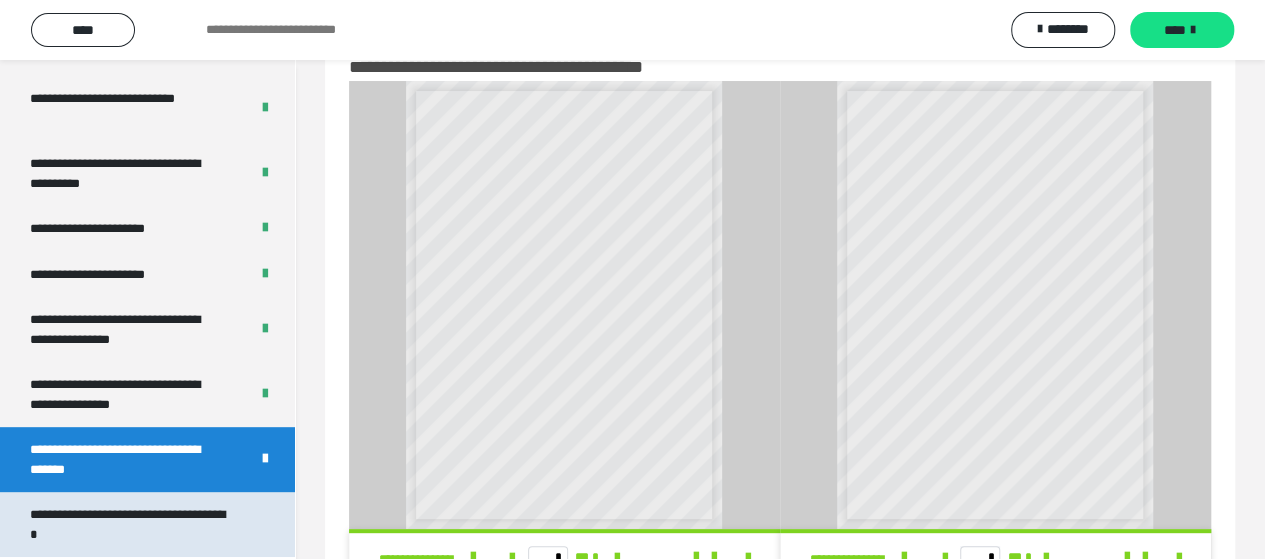 click on "**********" at bounding box center (132, 524) 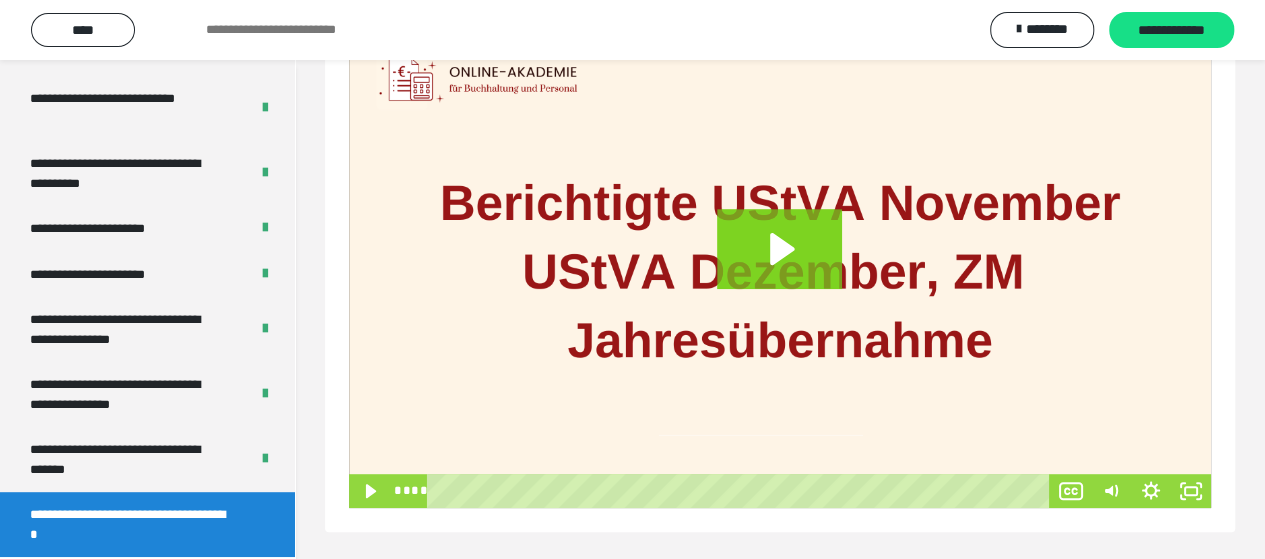 scroll, scrollTop: 312, scrollLeft: 0, axis: vertical 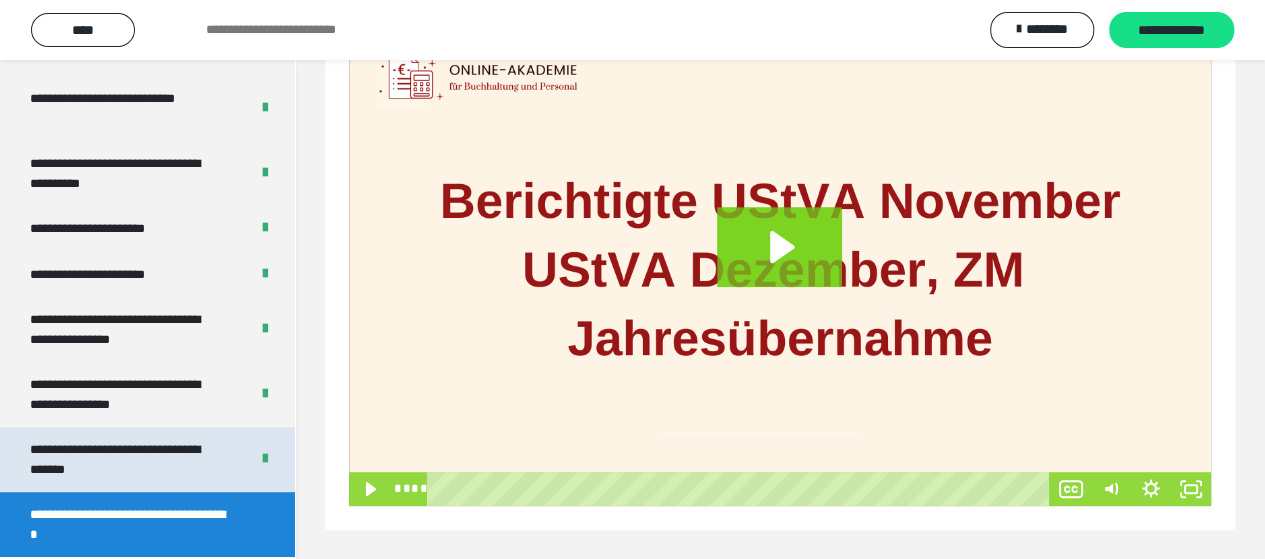 click on "**********" at bounding box center (124, 459) 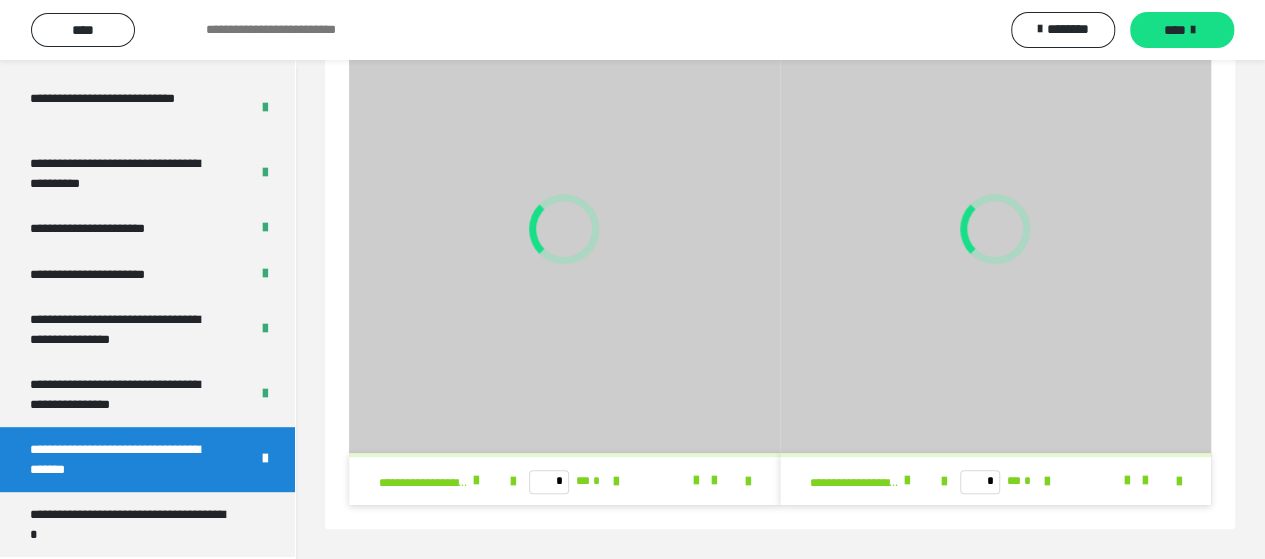scroll, scrollTop: 136, scrollLeft: 0, axis: vertical 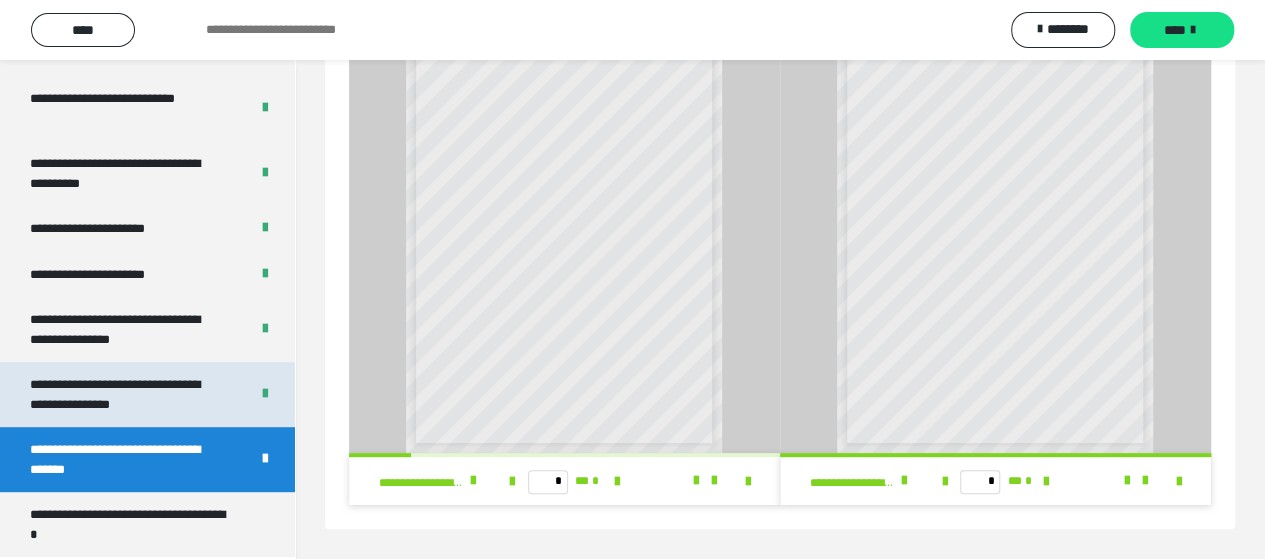click on "**********" at bounding box center (124, 394) 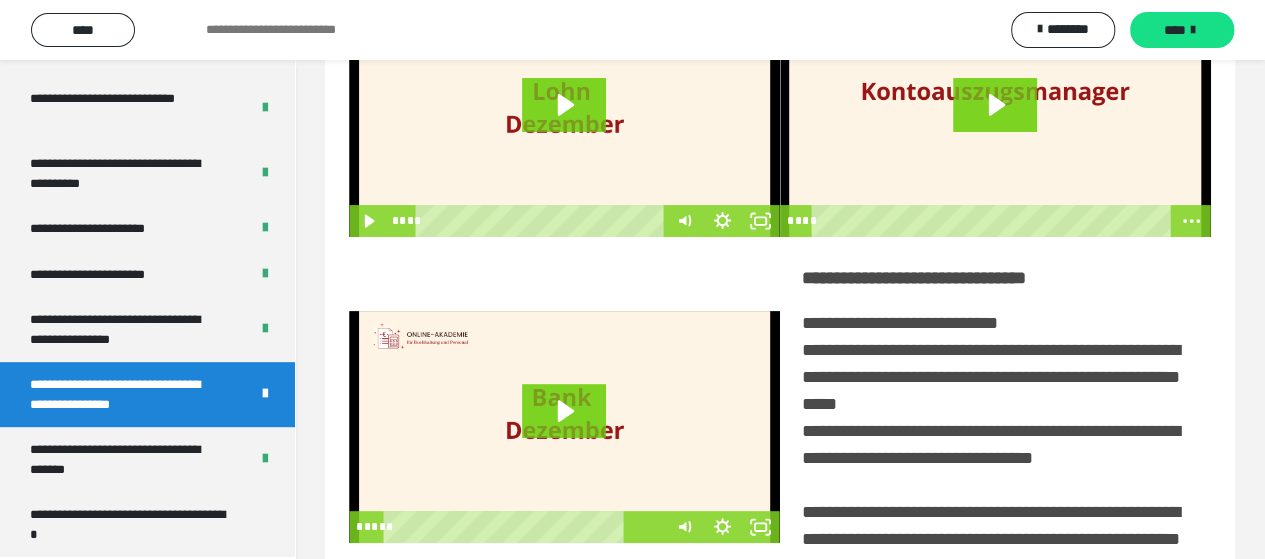 scroll, scrollTop: 110, scrollLeft: 0, axis: vertical 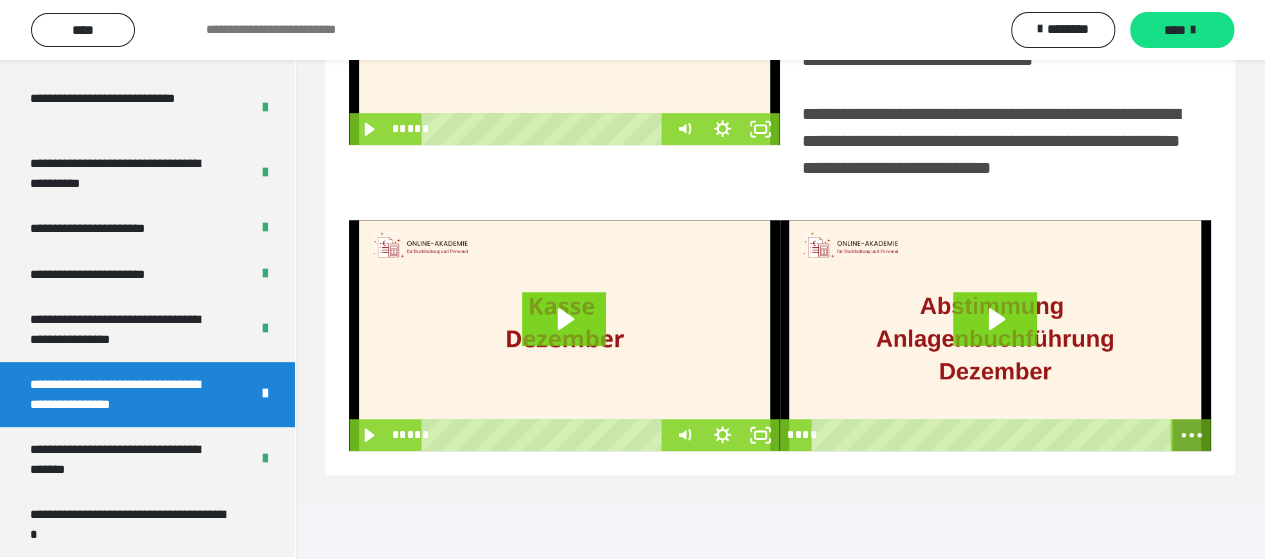 click 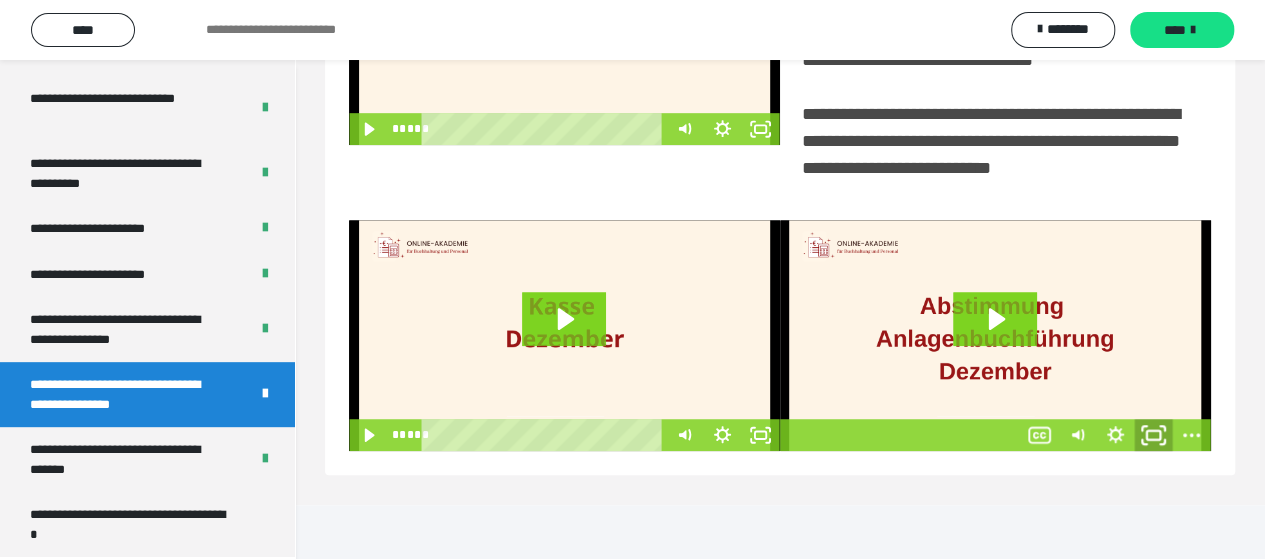 click 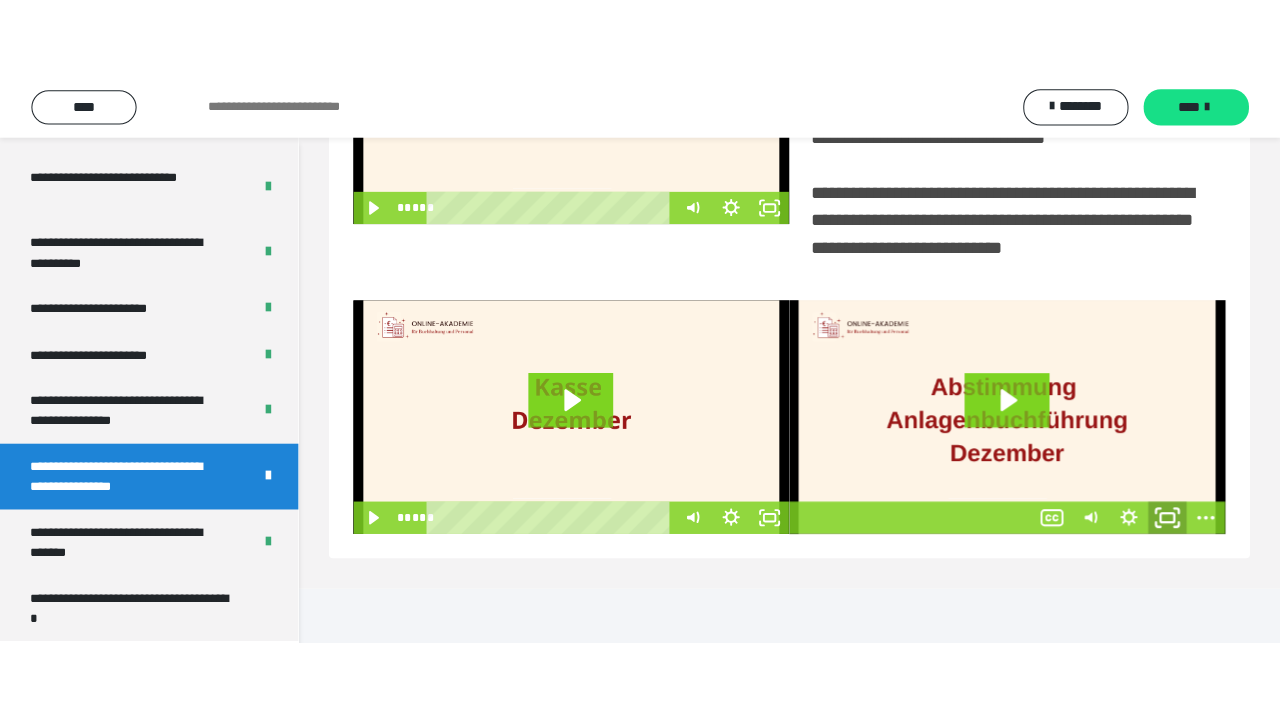 scroll, scrollTop: 382, scrollLeft: 0, axis: vertical 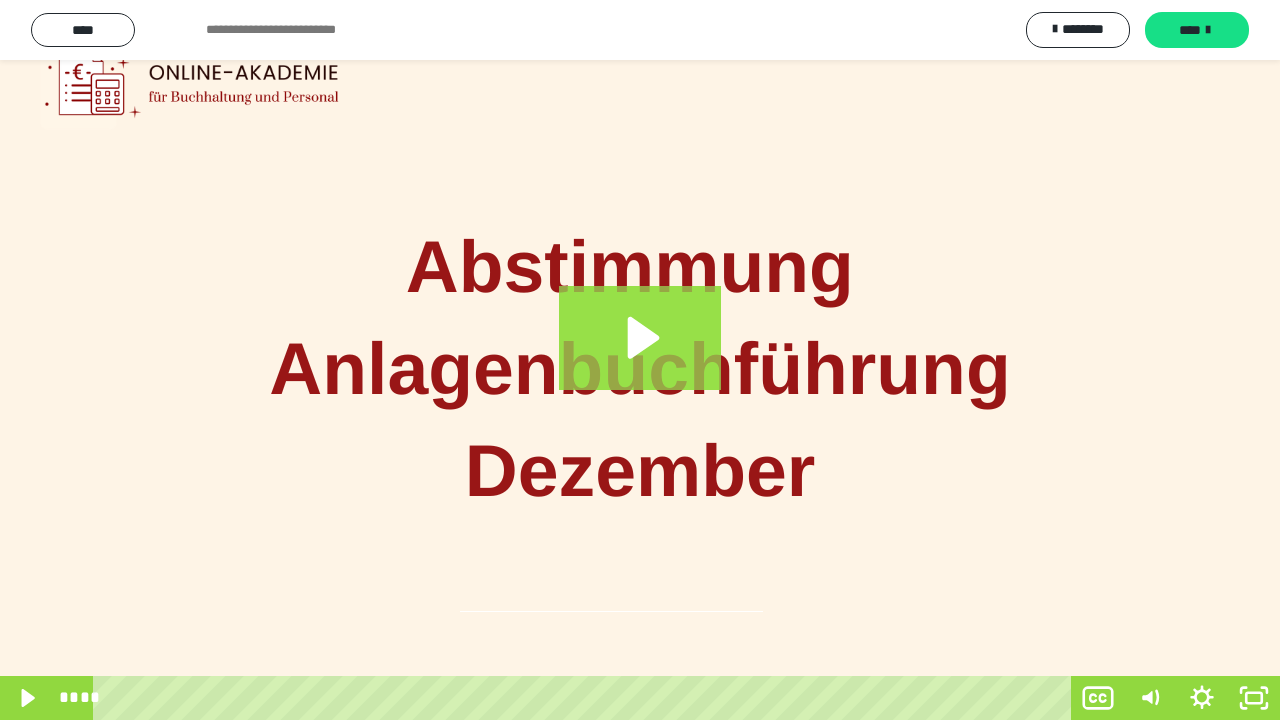 click 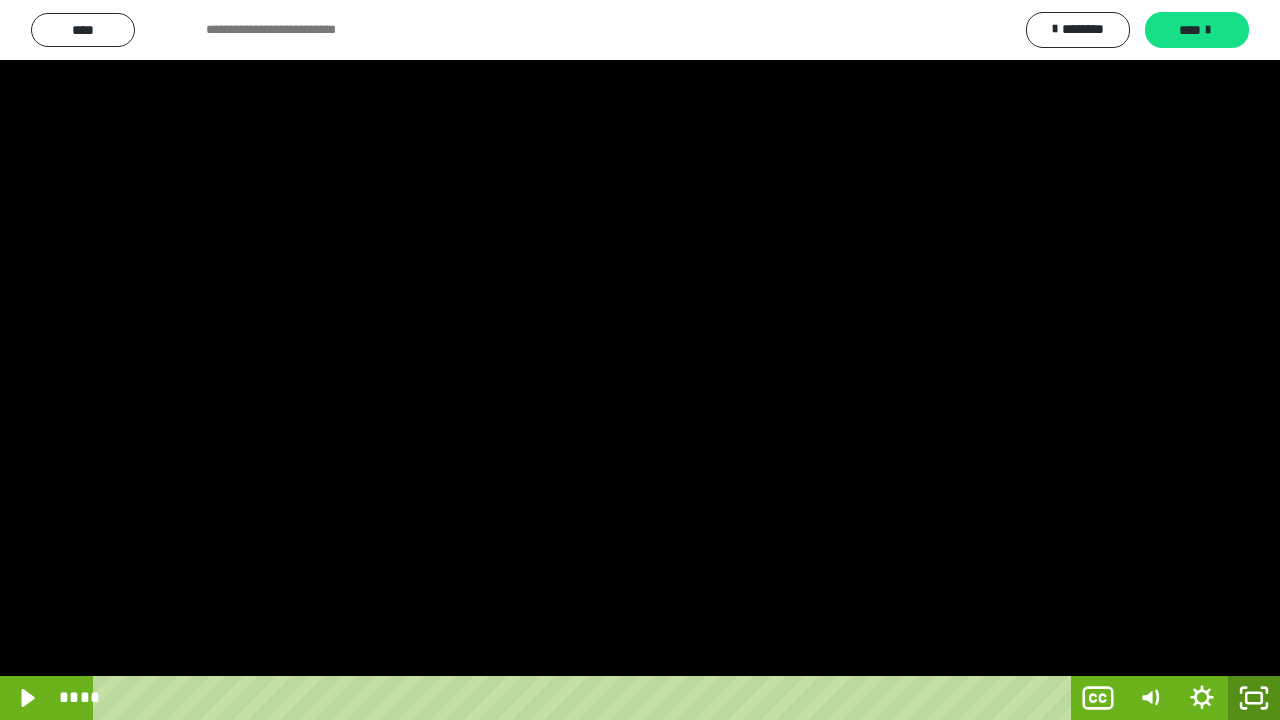 click 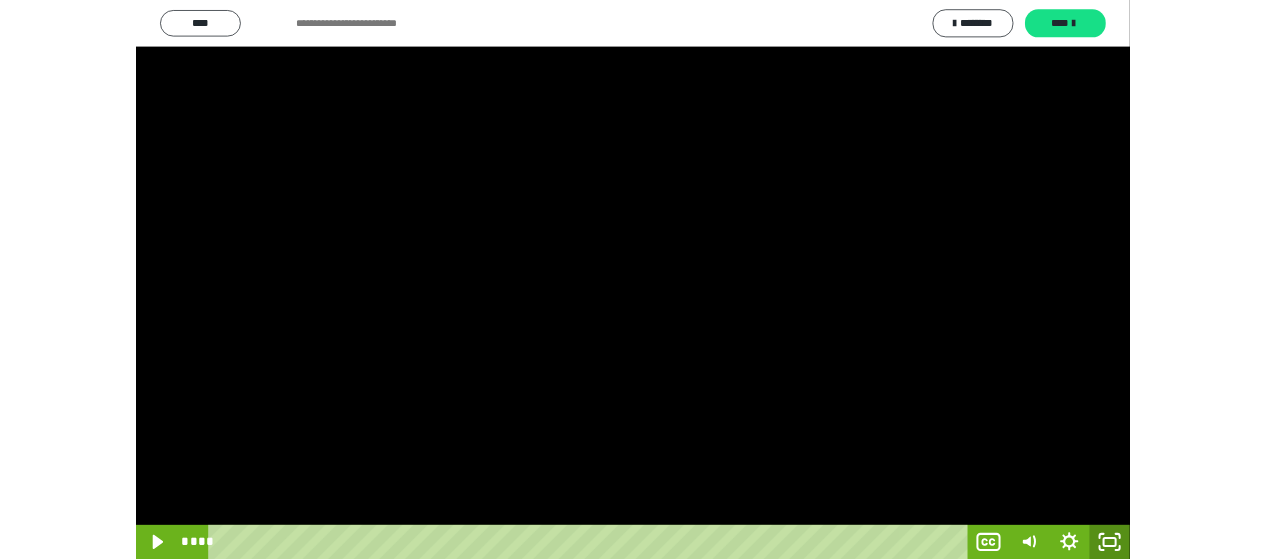 scroll, scrollTop: 4127, scrollLeft: 0, axis: vertical 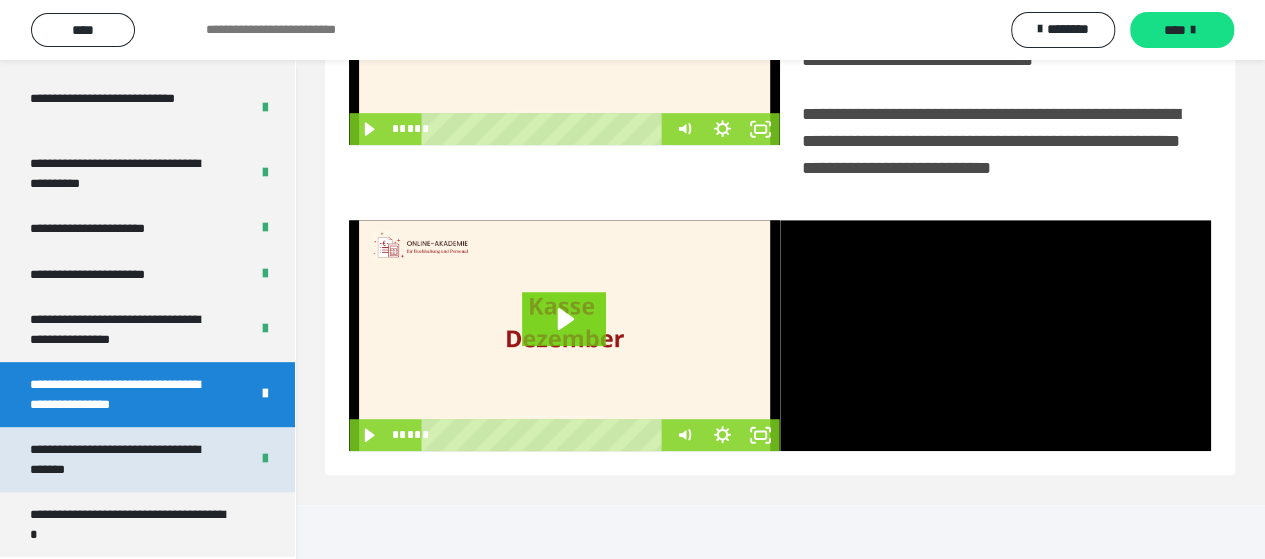click on "**********" at bounding box center [124, 459] 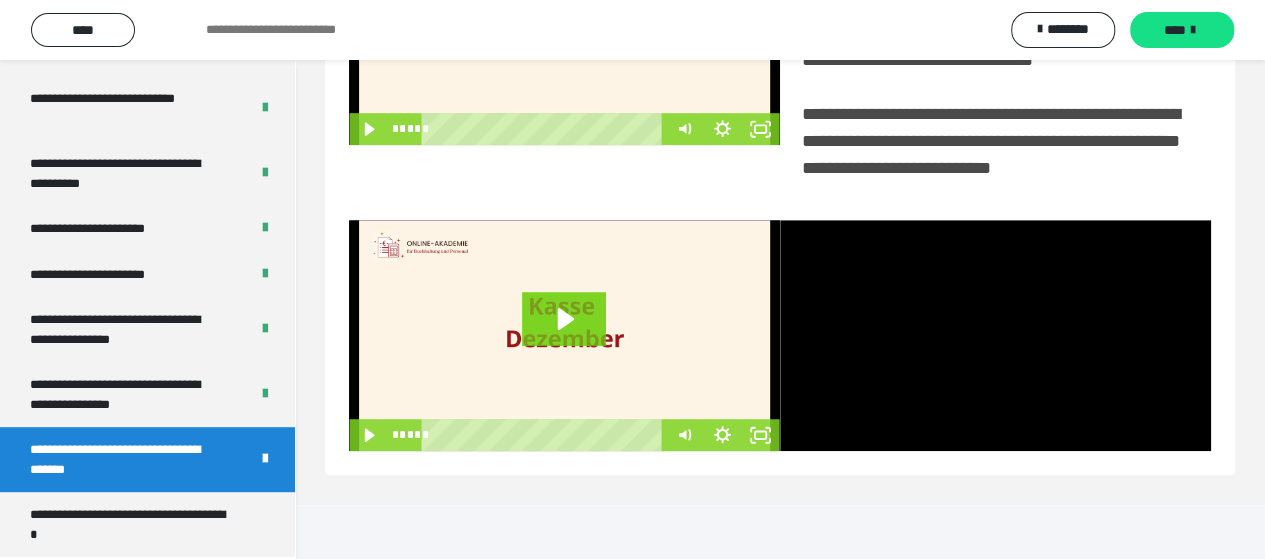 scroll, scrollTop: 136, scrollLeft: 0, axis: vertical 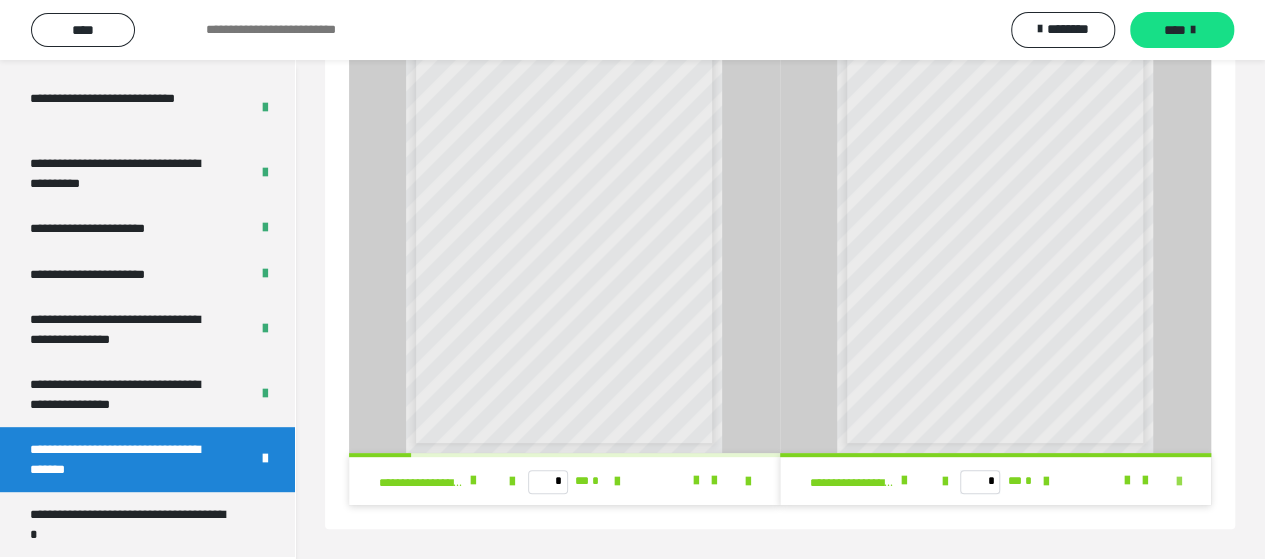 click at bounding box center (1179, 482) 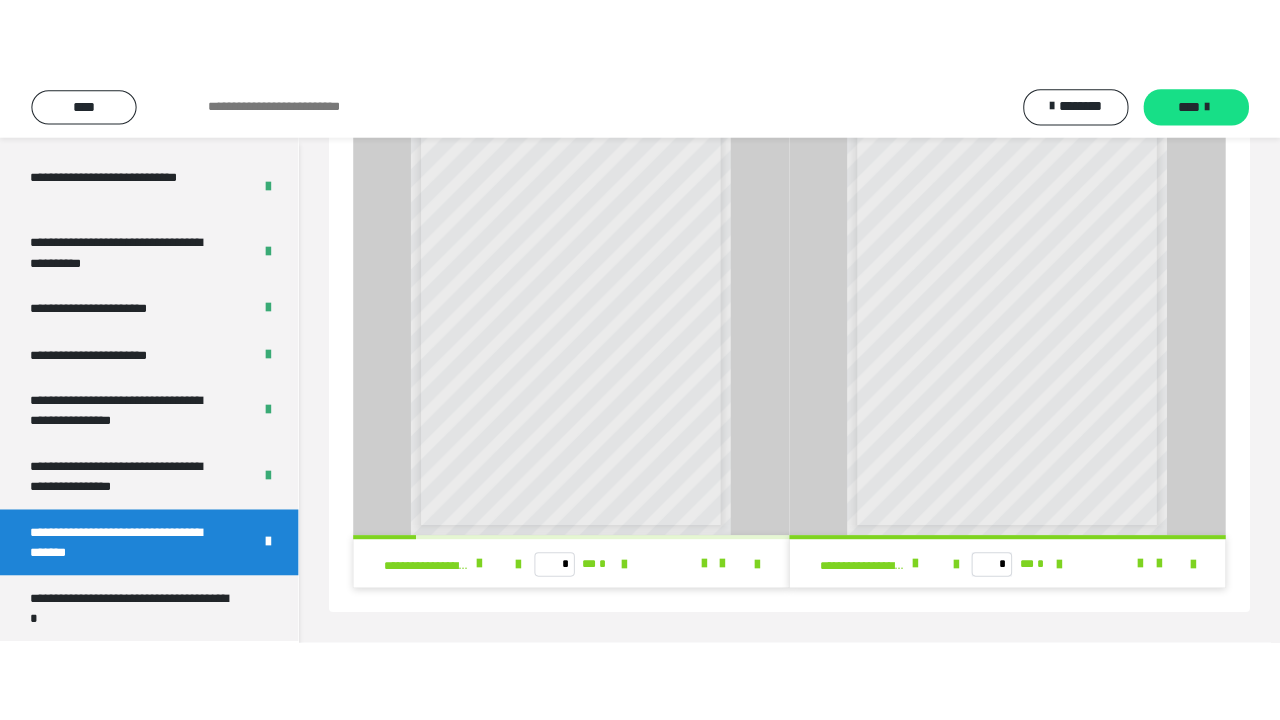 scroll, scrollTop: 60, scrollLeft: 0, axis: vertical 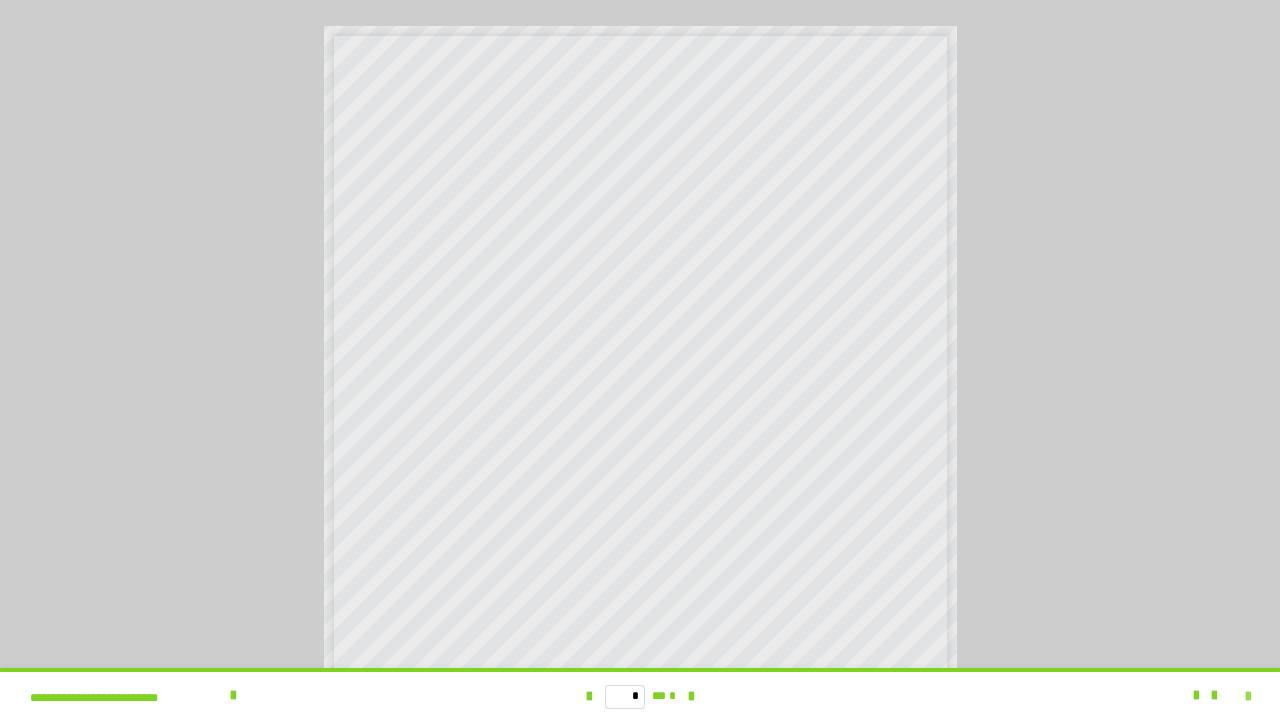 click at bounding box center (1248, 697) 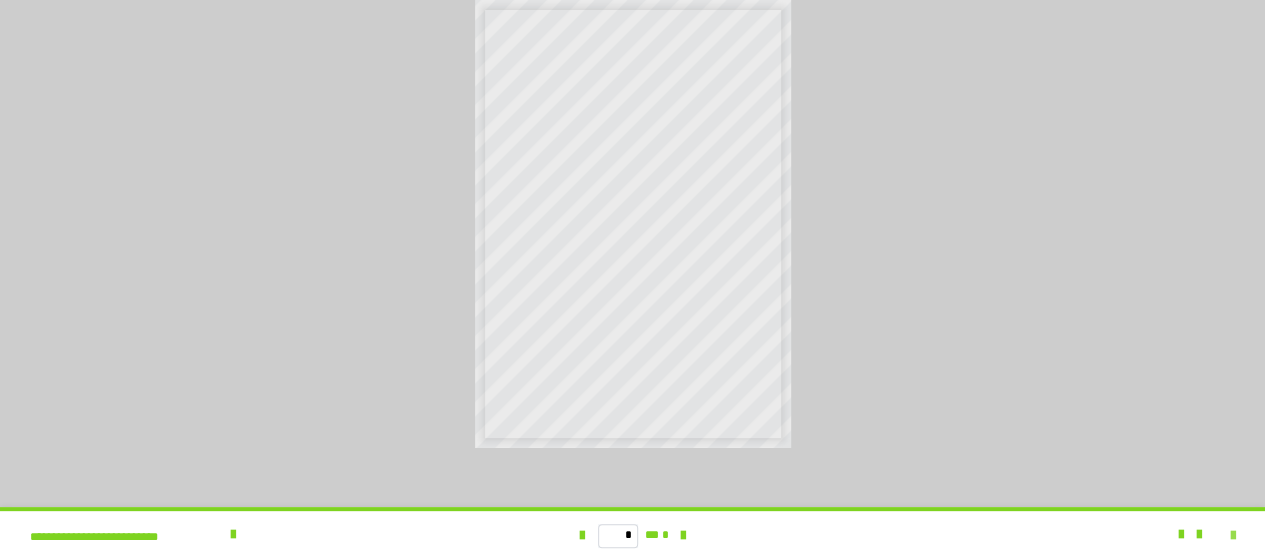 scroll, scrollTop: 4127, scrollLeft: 0, axis: vertical 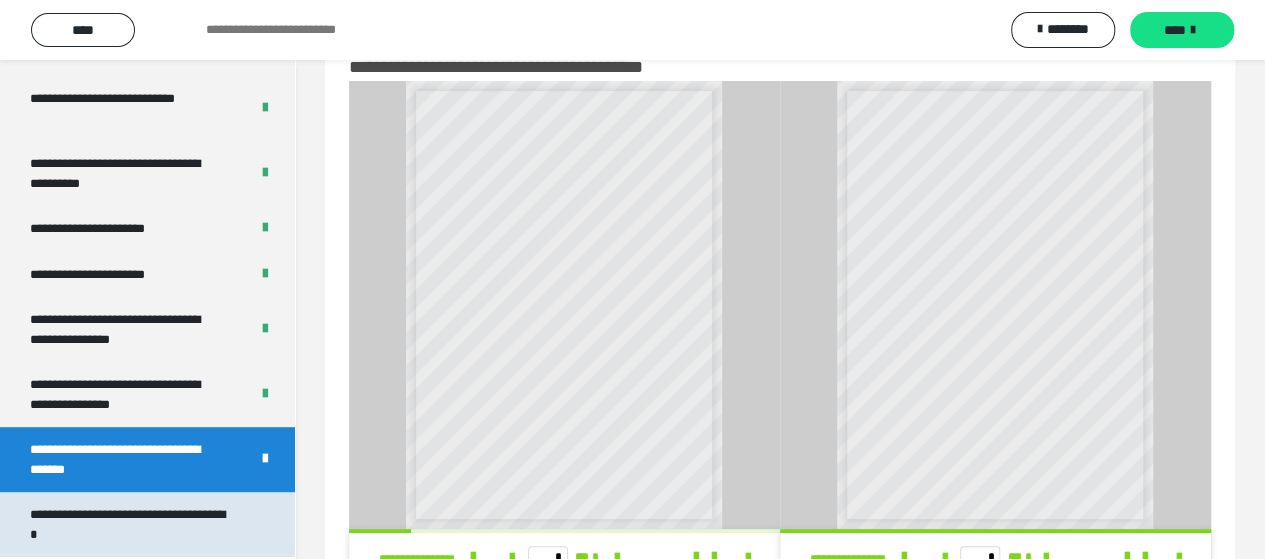 click on "**********" at bounding box center [132, 524] 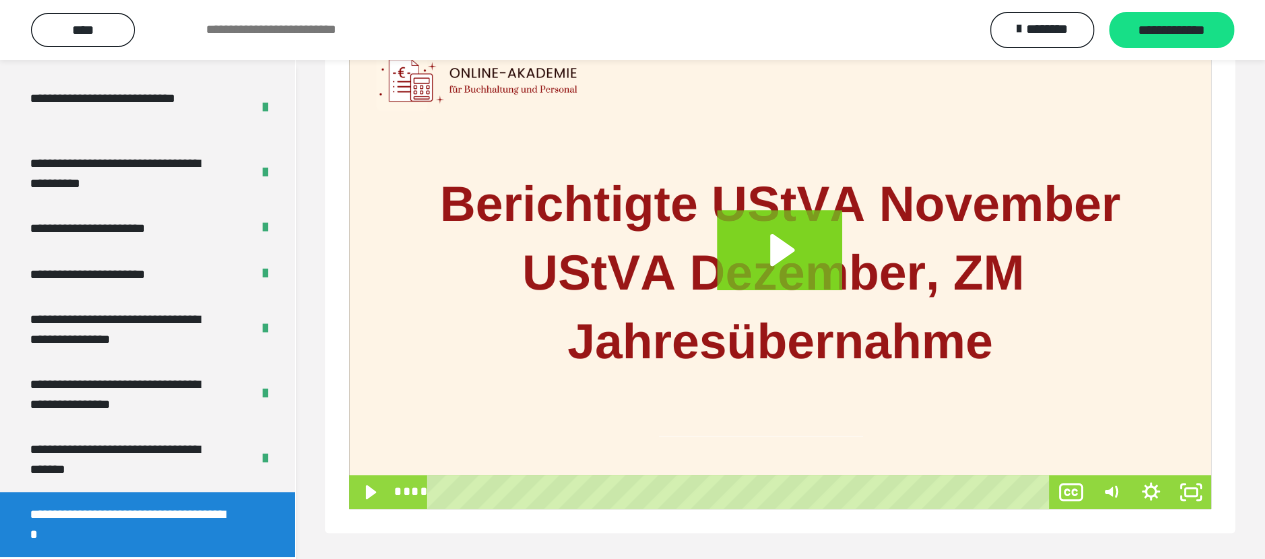 scroll, scrollTop: 312, scrollLeft: 0, axis: vertical 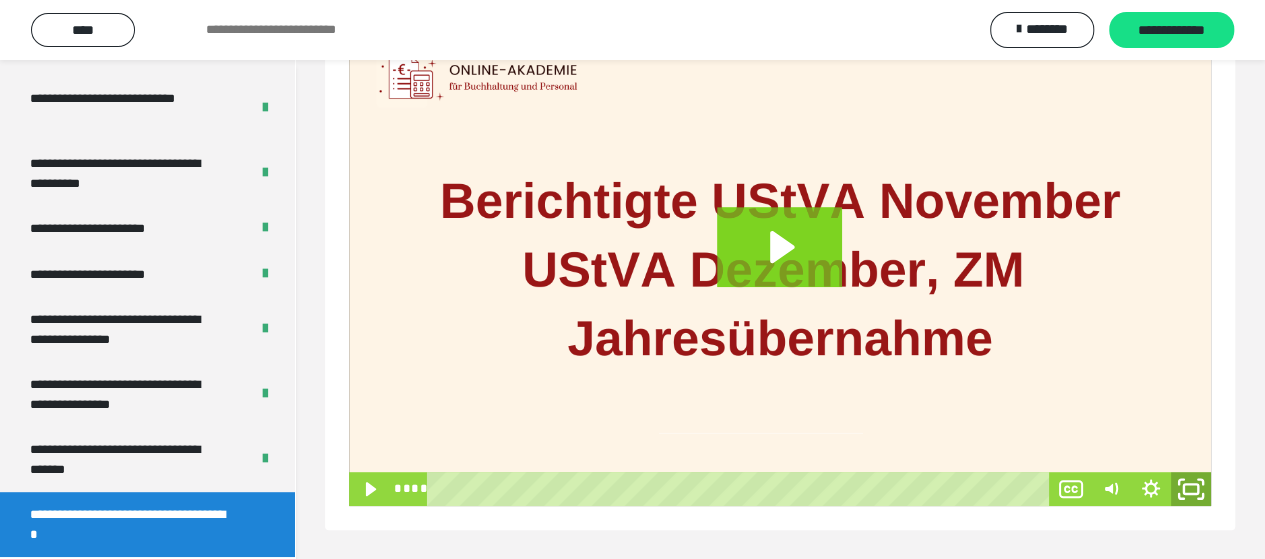 click 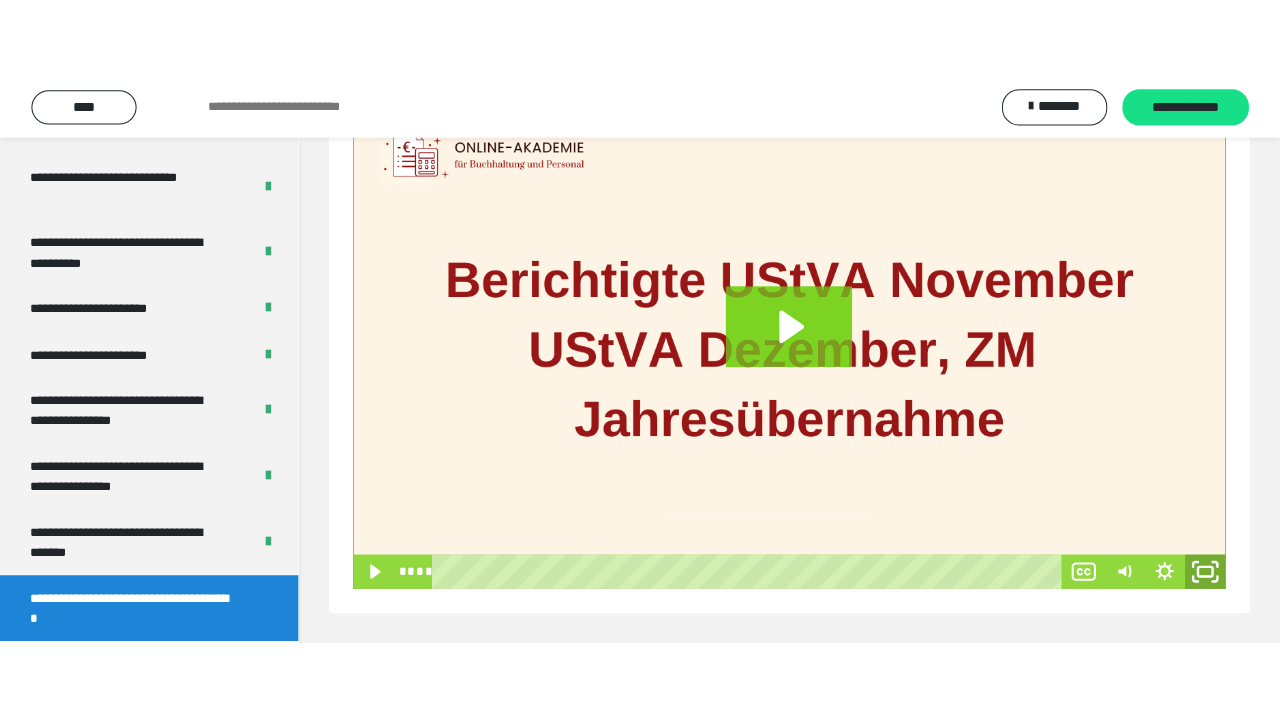 scroll, scrollTop: 162, scrollLeft: 0, axis: vertical 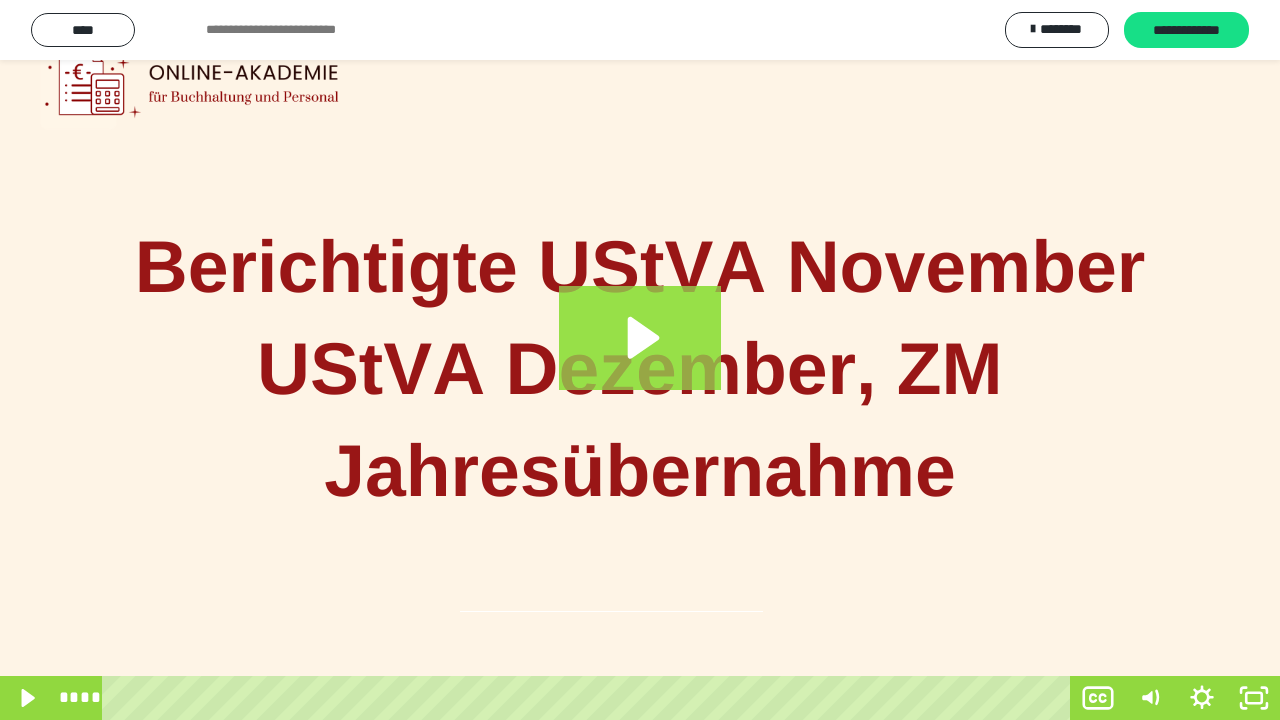 click 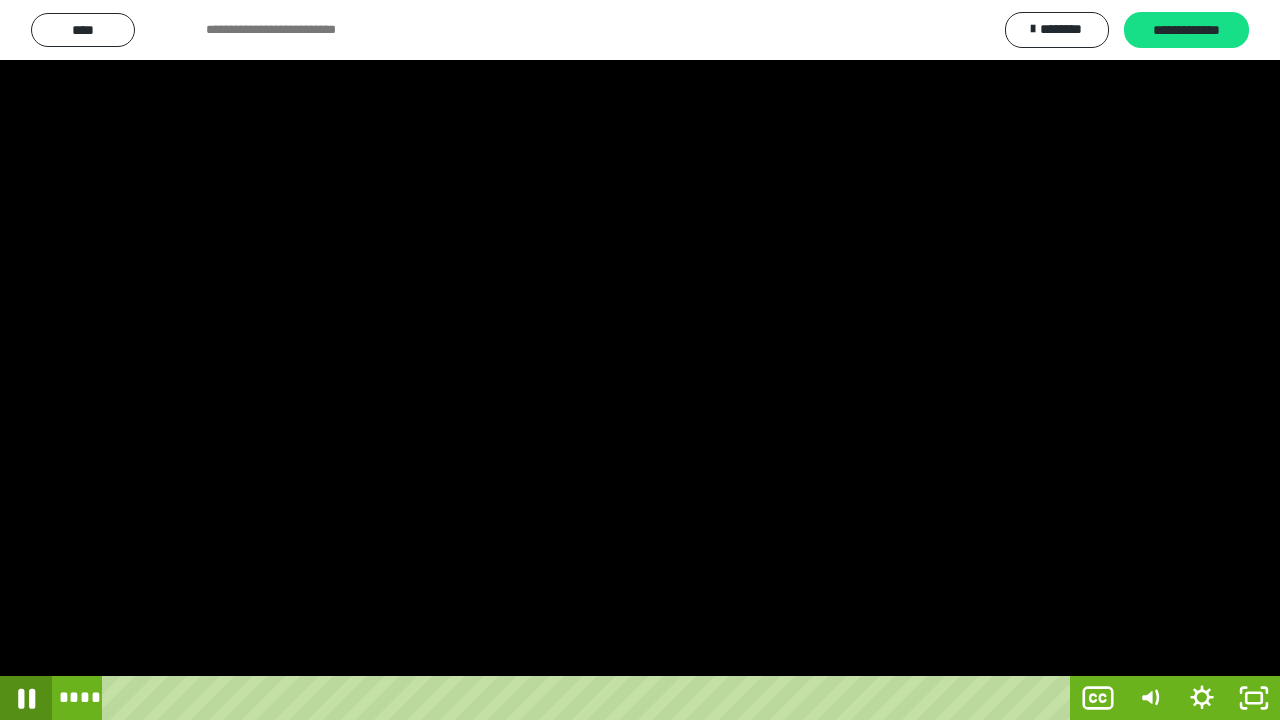 click 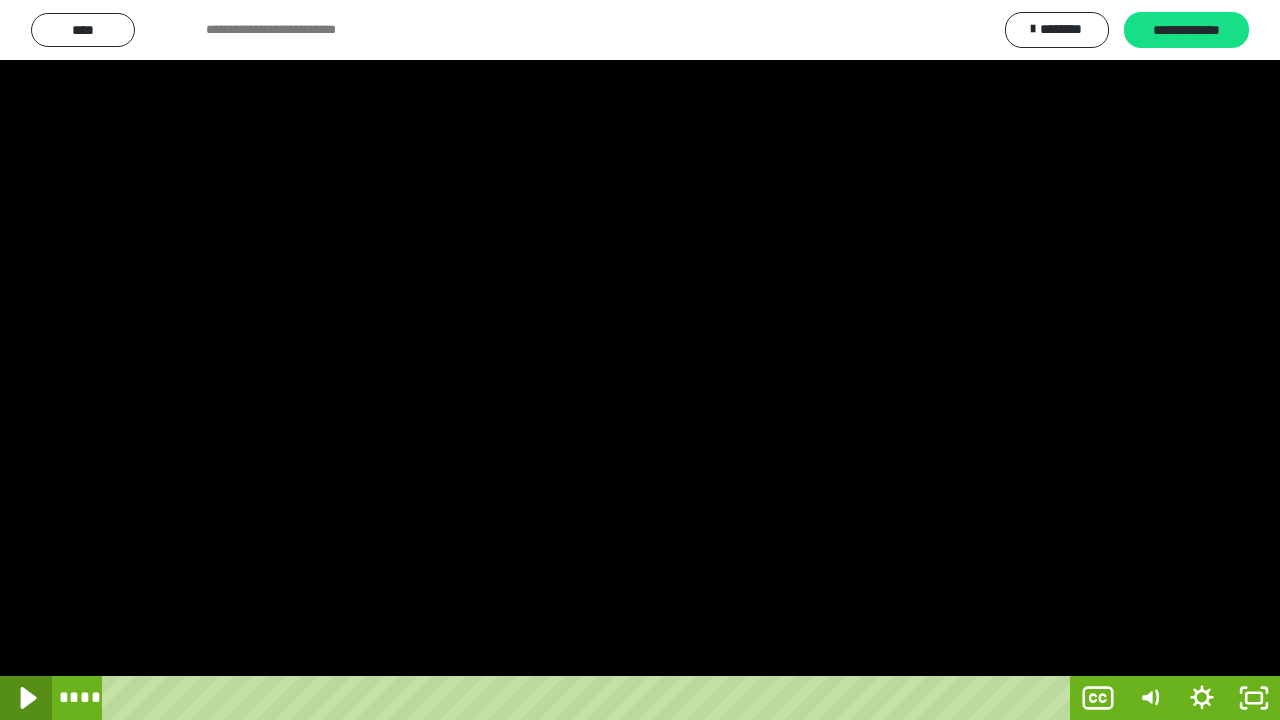 click 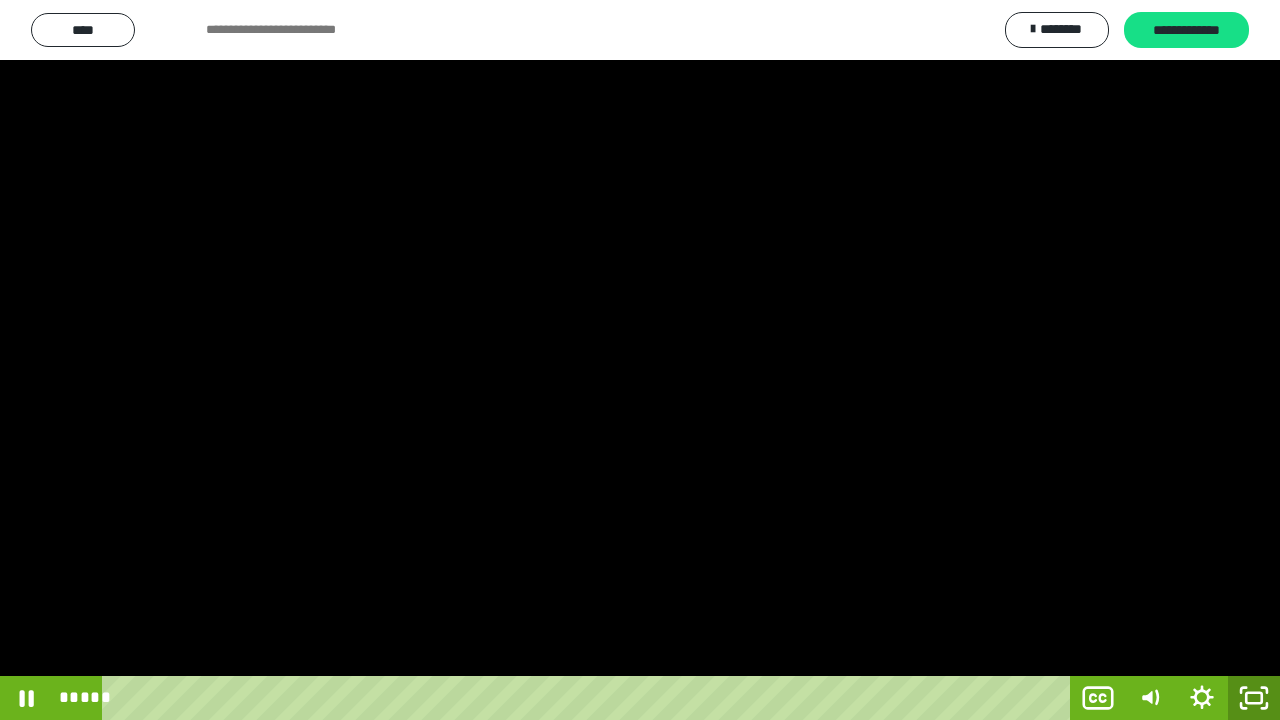 click 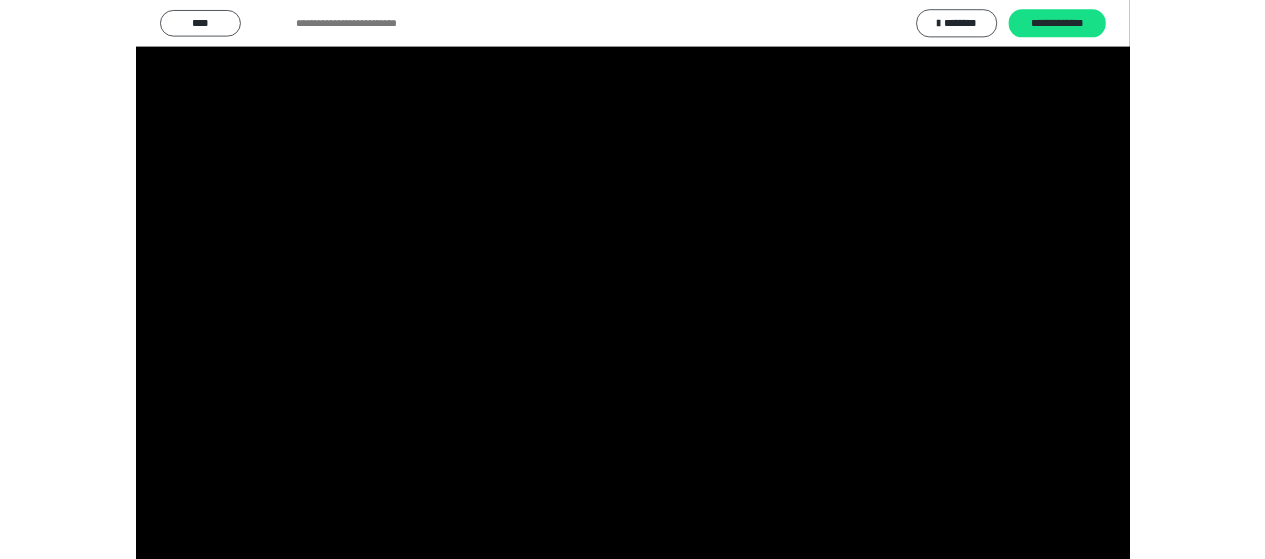 scroll, scrollTop: 4127, scrollLeft: 0, axis: vertical 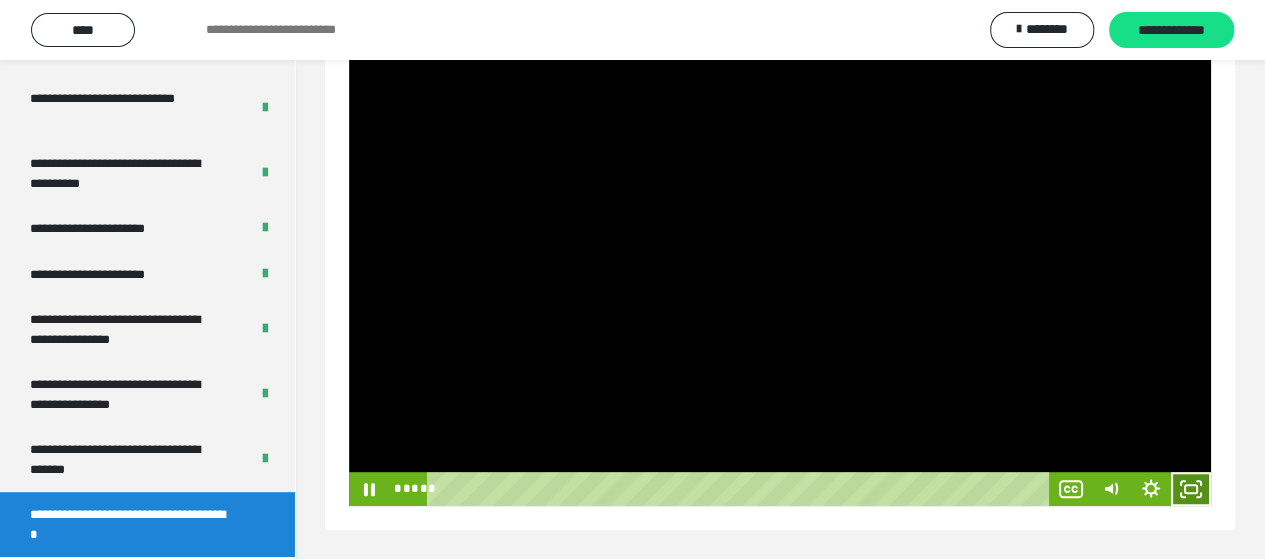 click 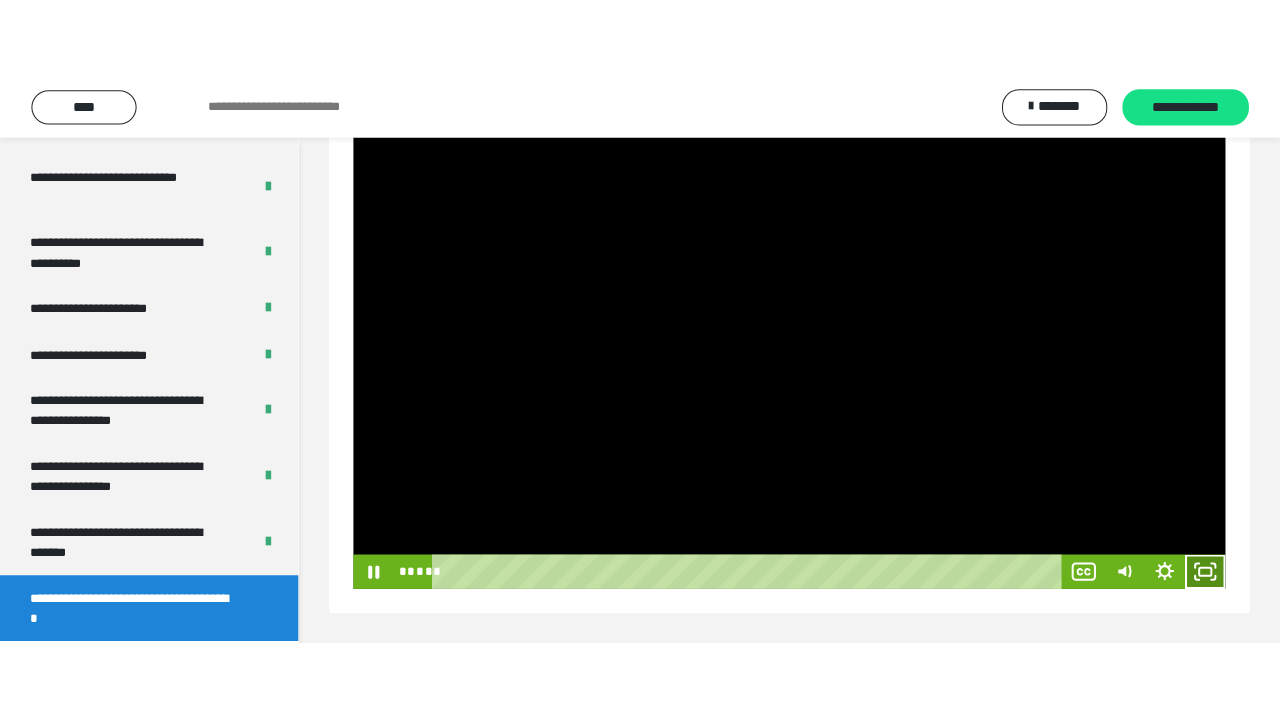 scroll, scrollTop: 162, scrollLeft: 0, axis: vertical 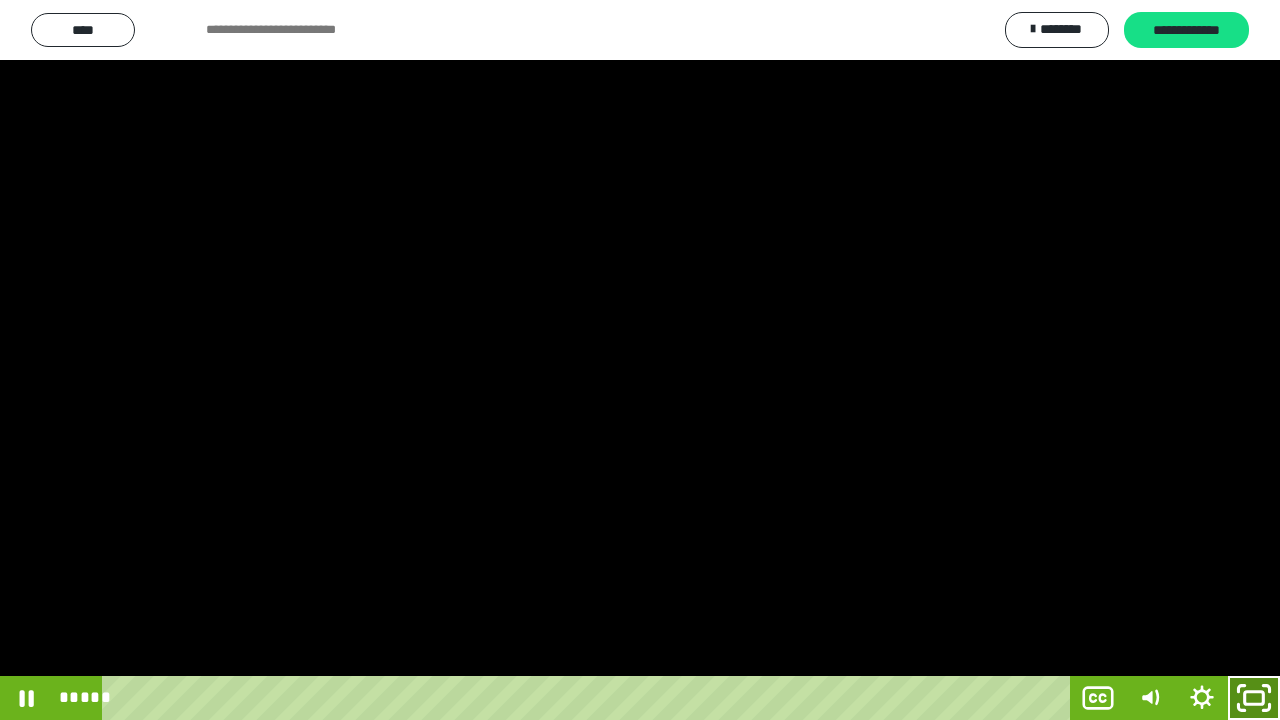 click 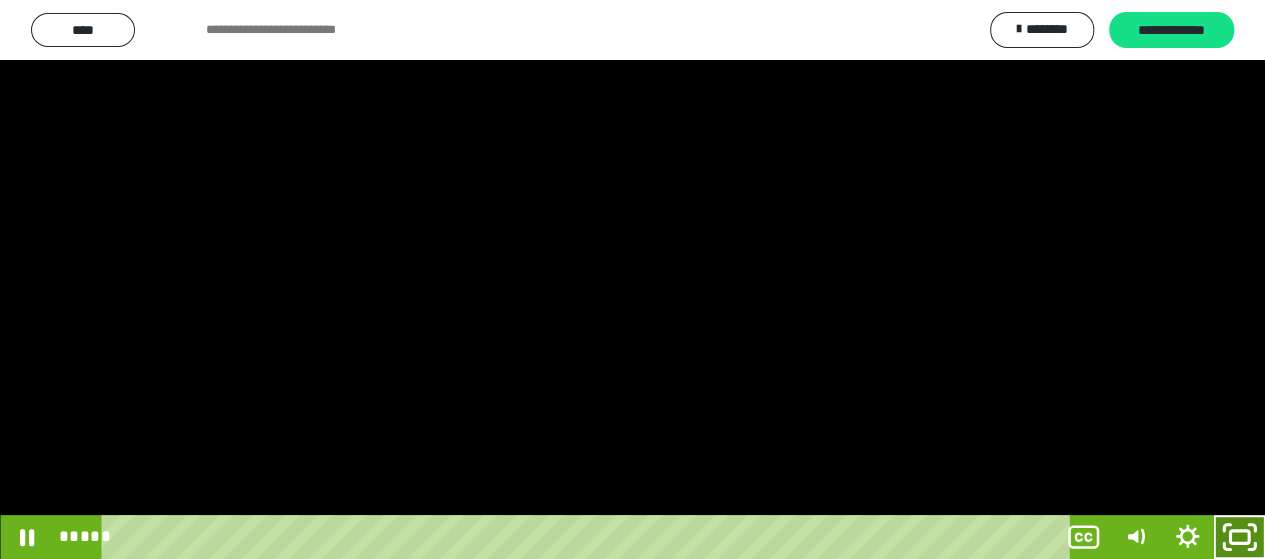 scroll, scrollTop: 4127, scrollLeft: 0, axis: vertical 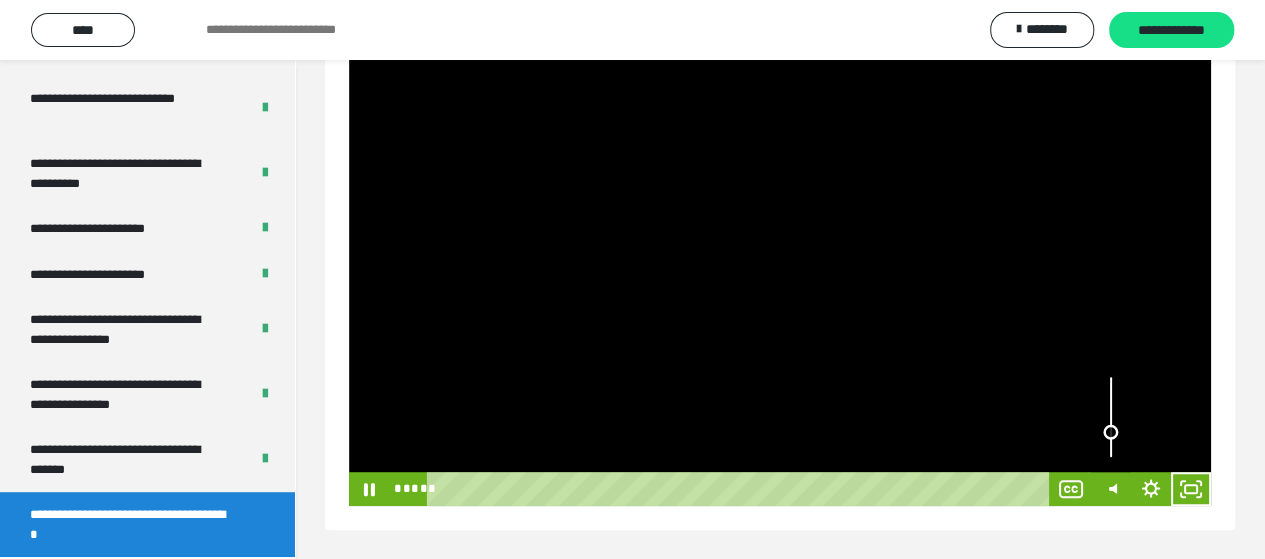 click at bounding box center [1111, 417] 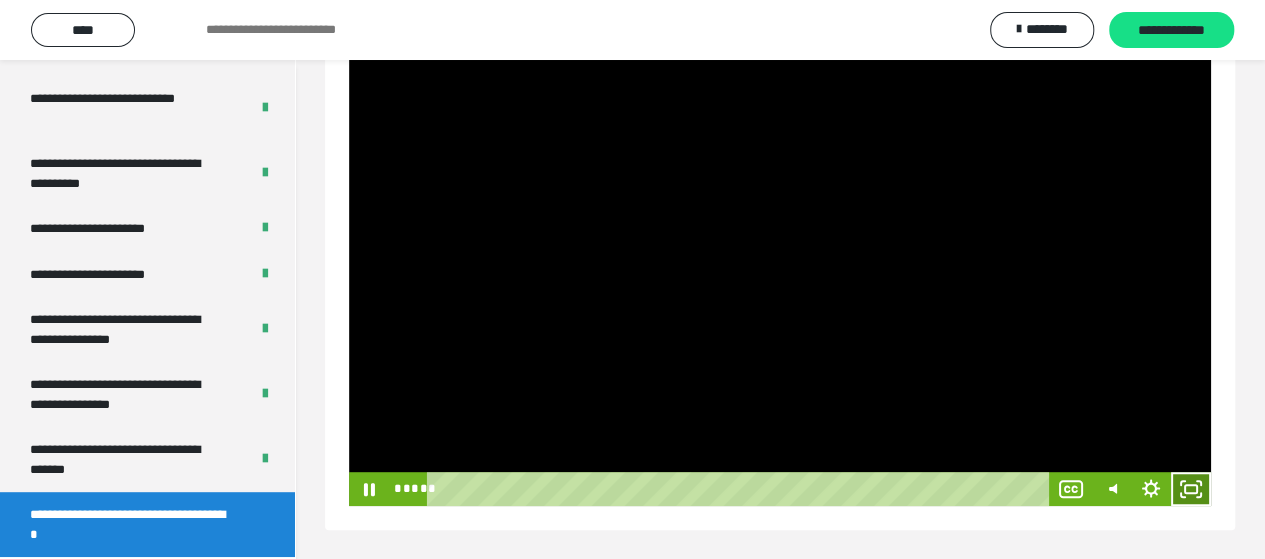 click 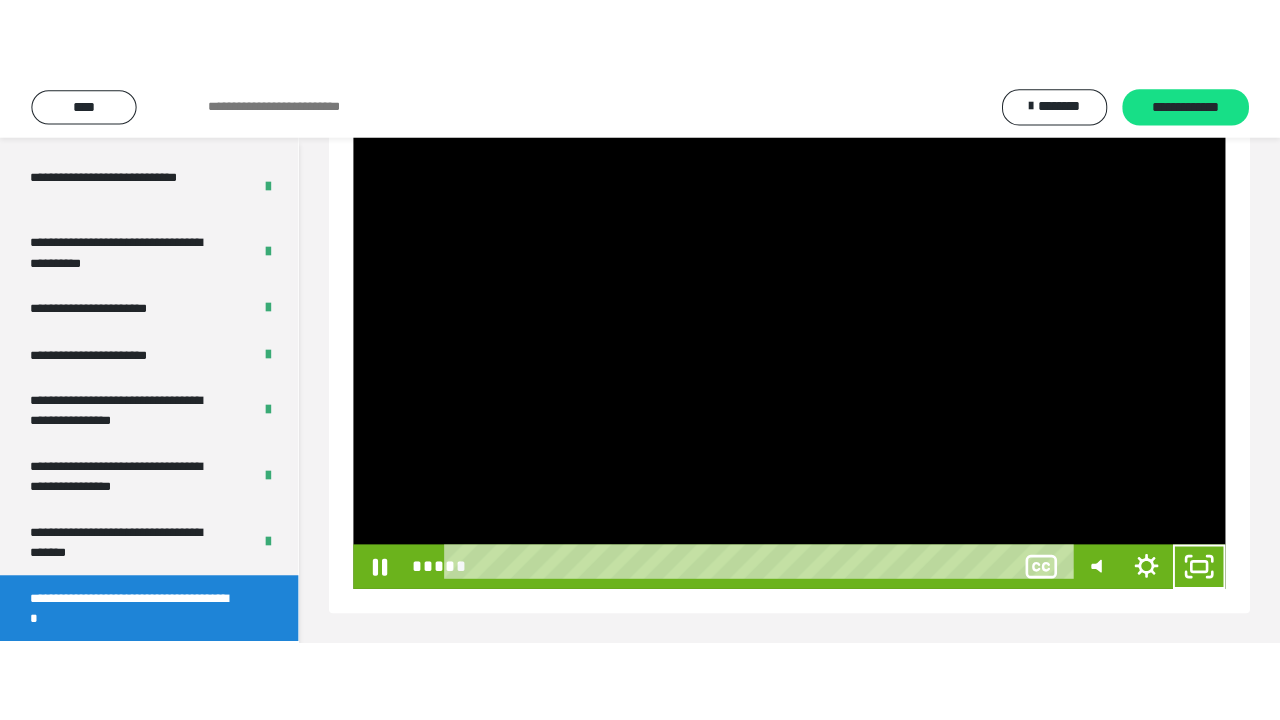 scroll, scrollTop: 162, scrollLeft: 0, axis: vertical 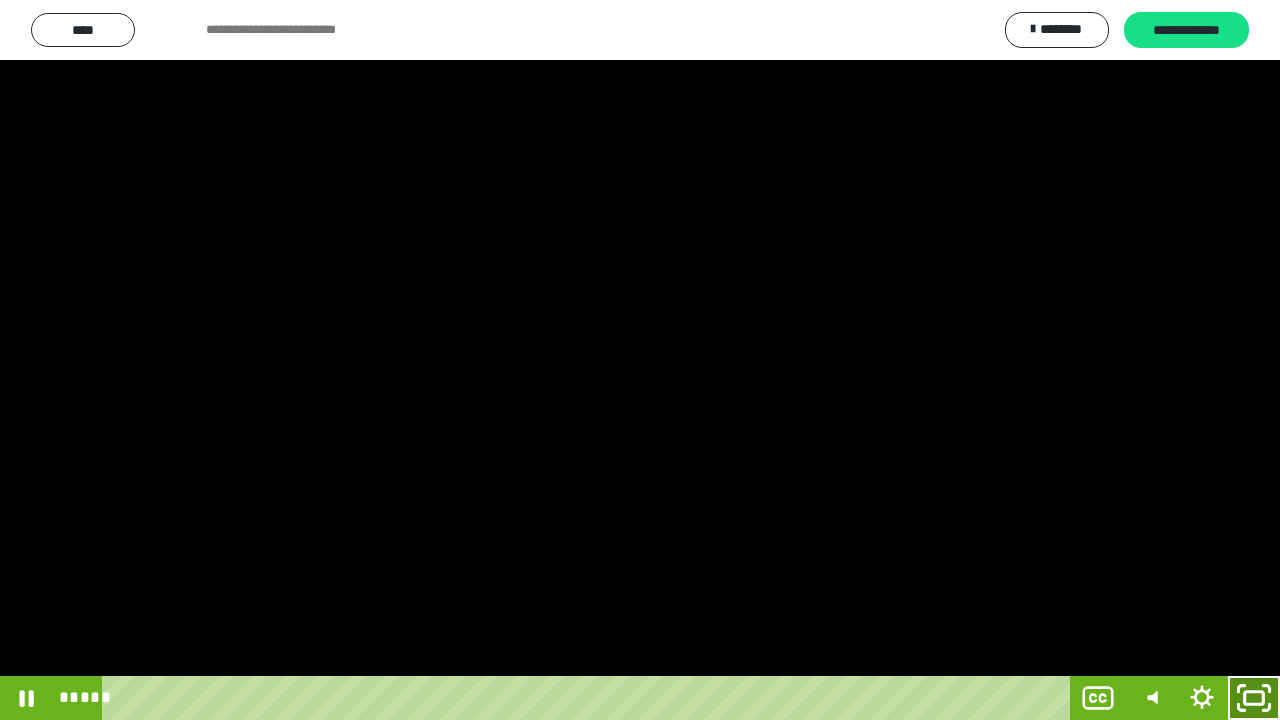 click 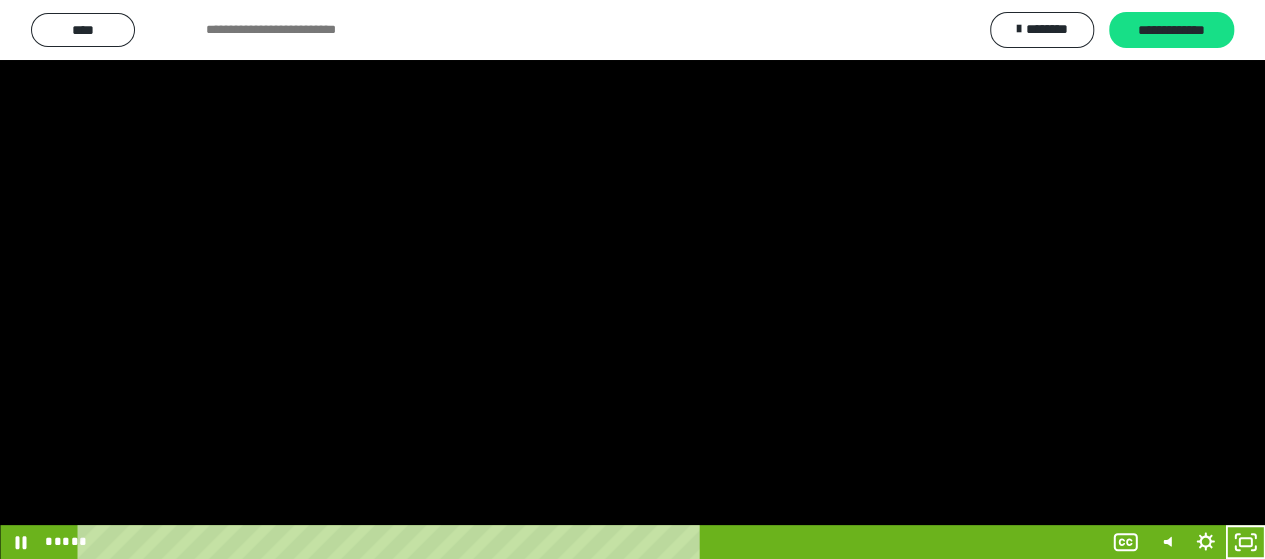 scroll, scrollTop: 4127, scrollLeft: 0, axis: vertical 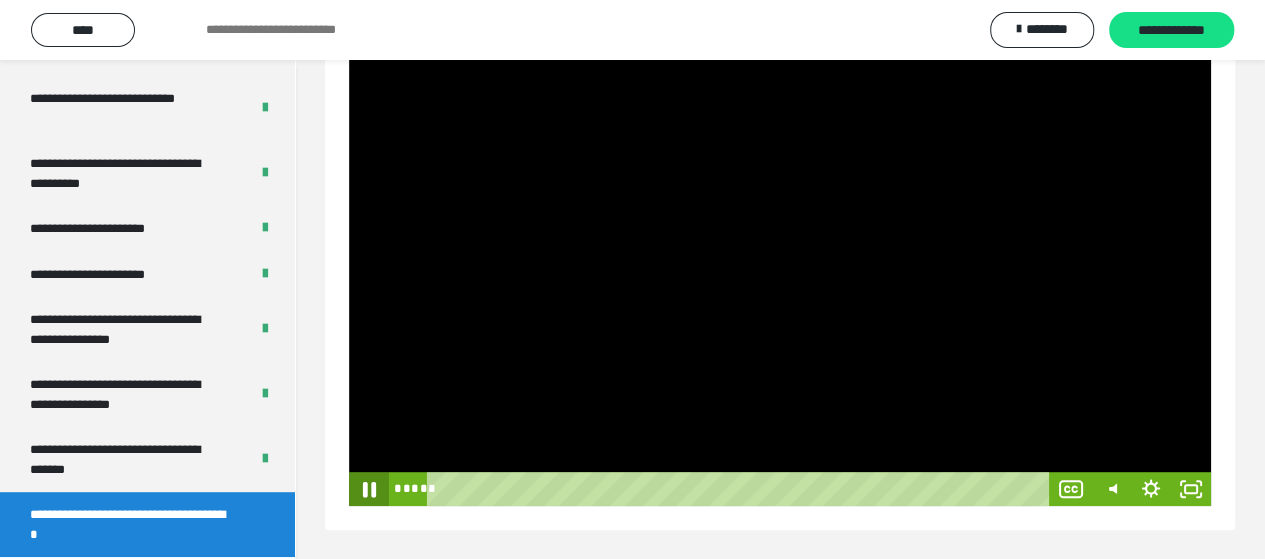 click 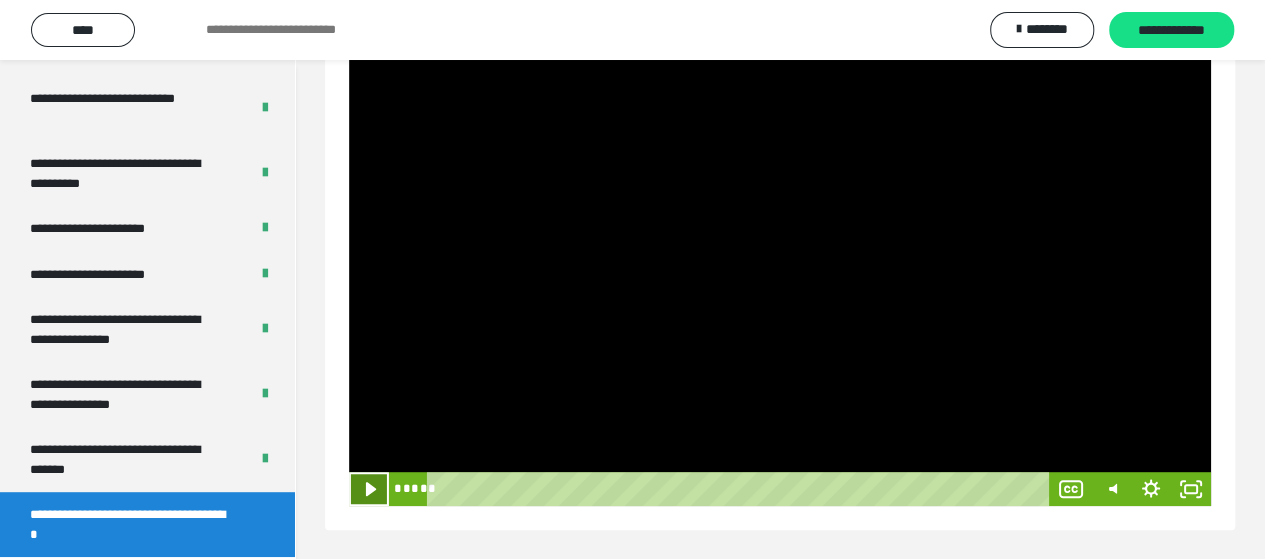 click 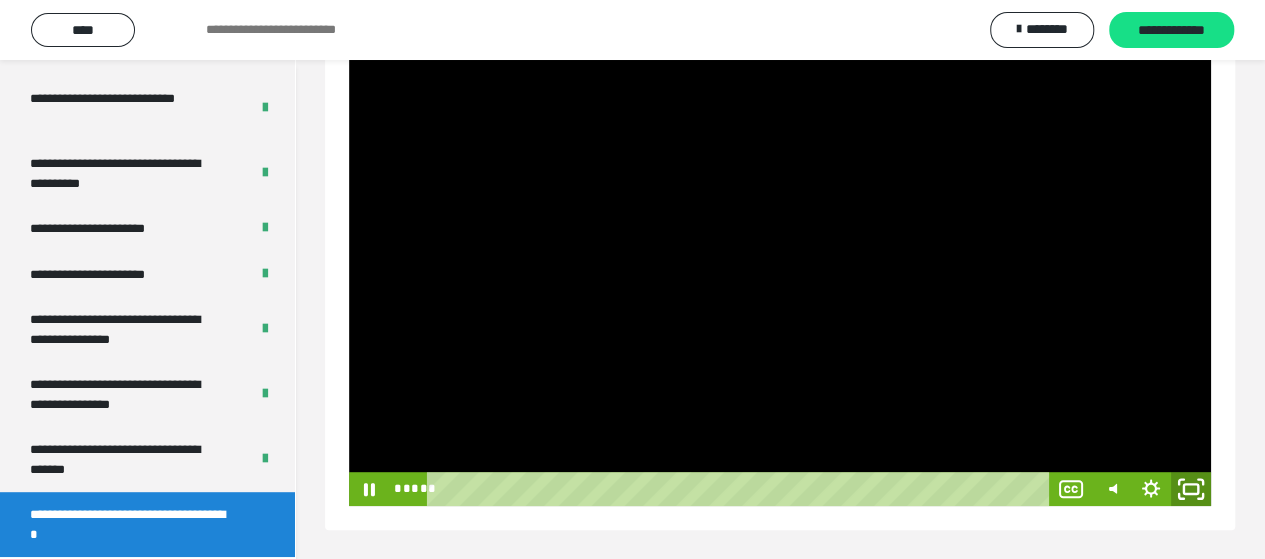 click 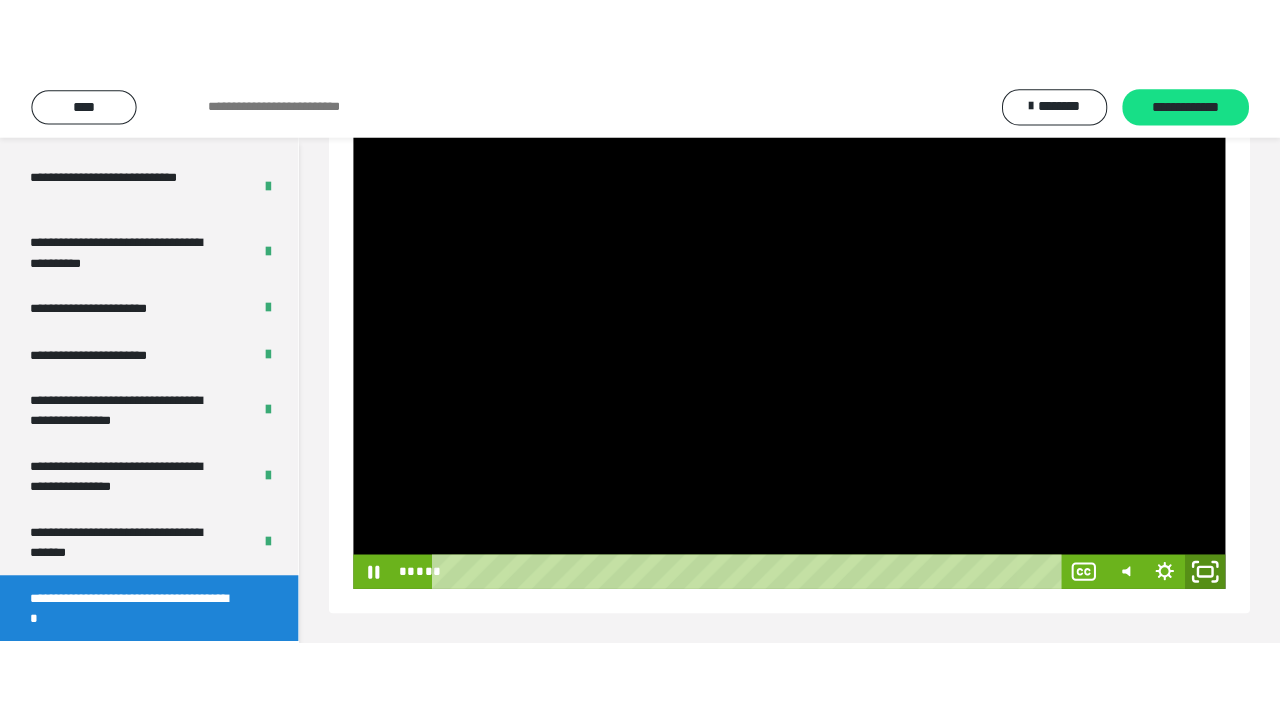 scroll, scrollTop: 162, scrollLeft: 0, axis: vertical 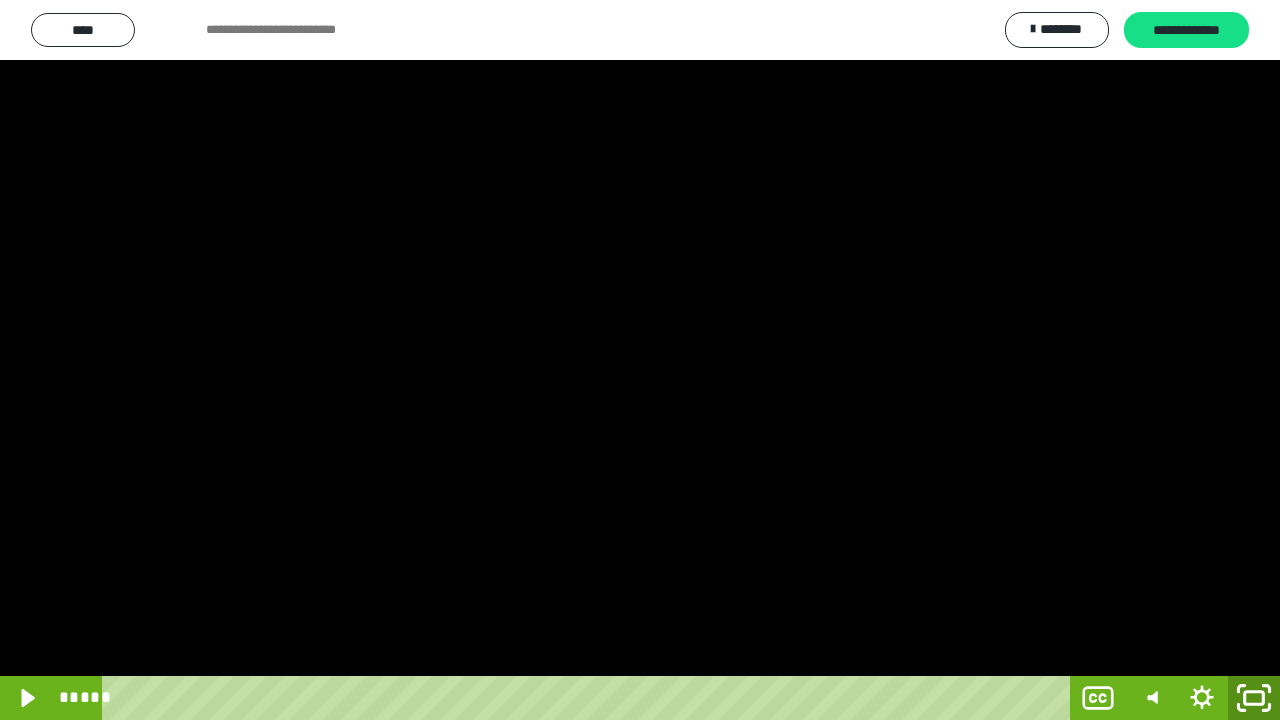 click 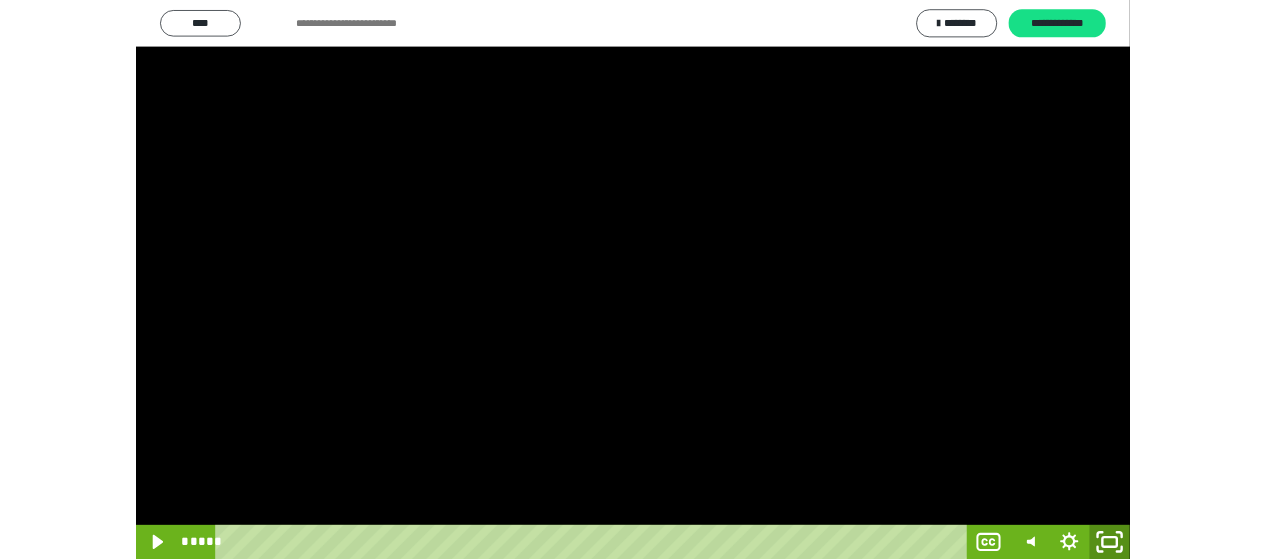 scroll, scrollTop: 4127, scrollLeft: 0, axis: vertical 